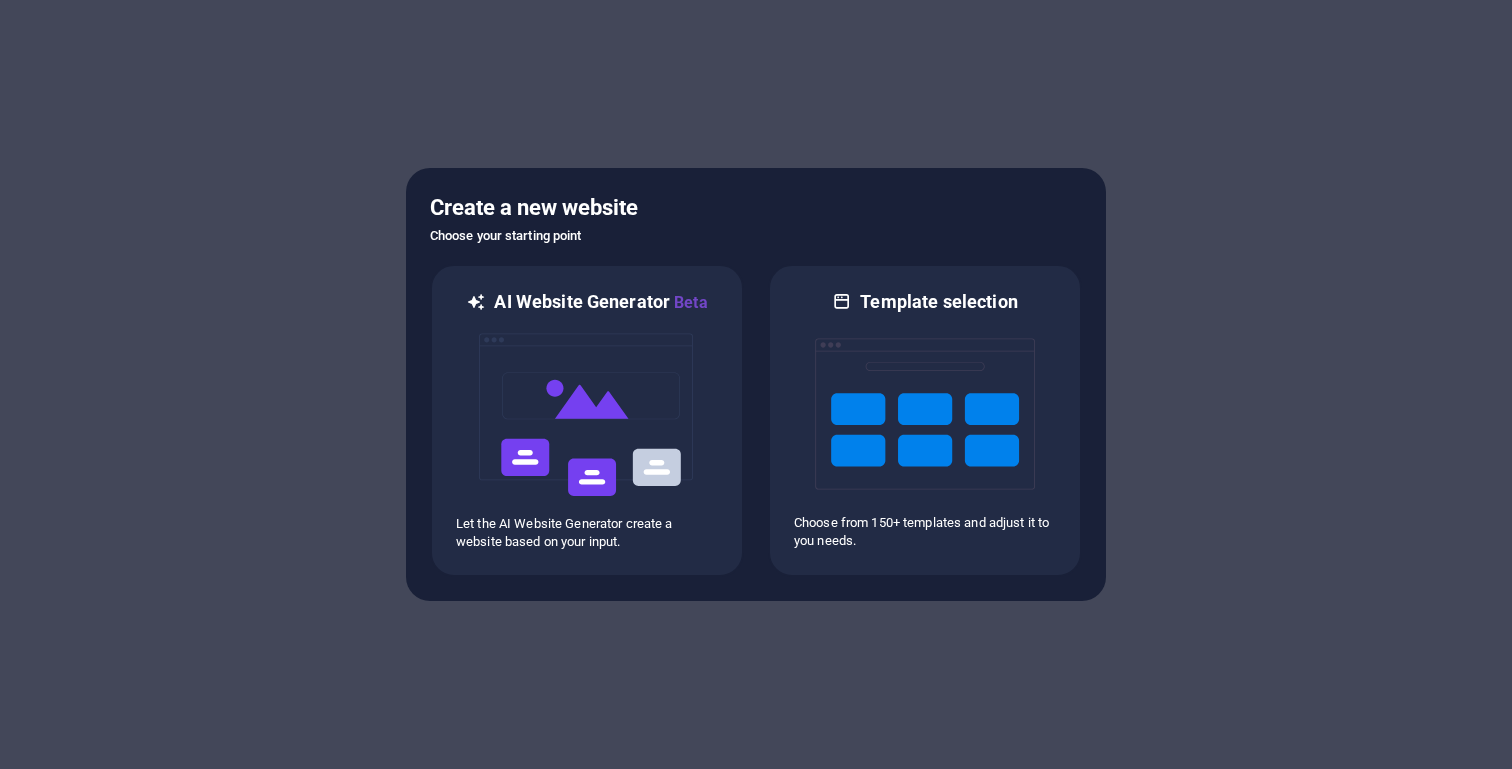 scroll, scrollTop: 0, scrollLeft: 0, axis: both 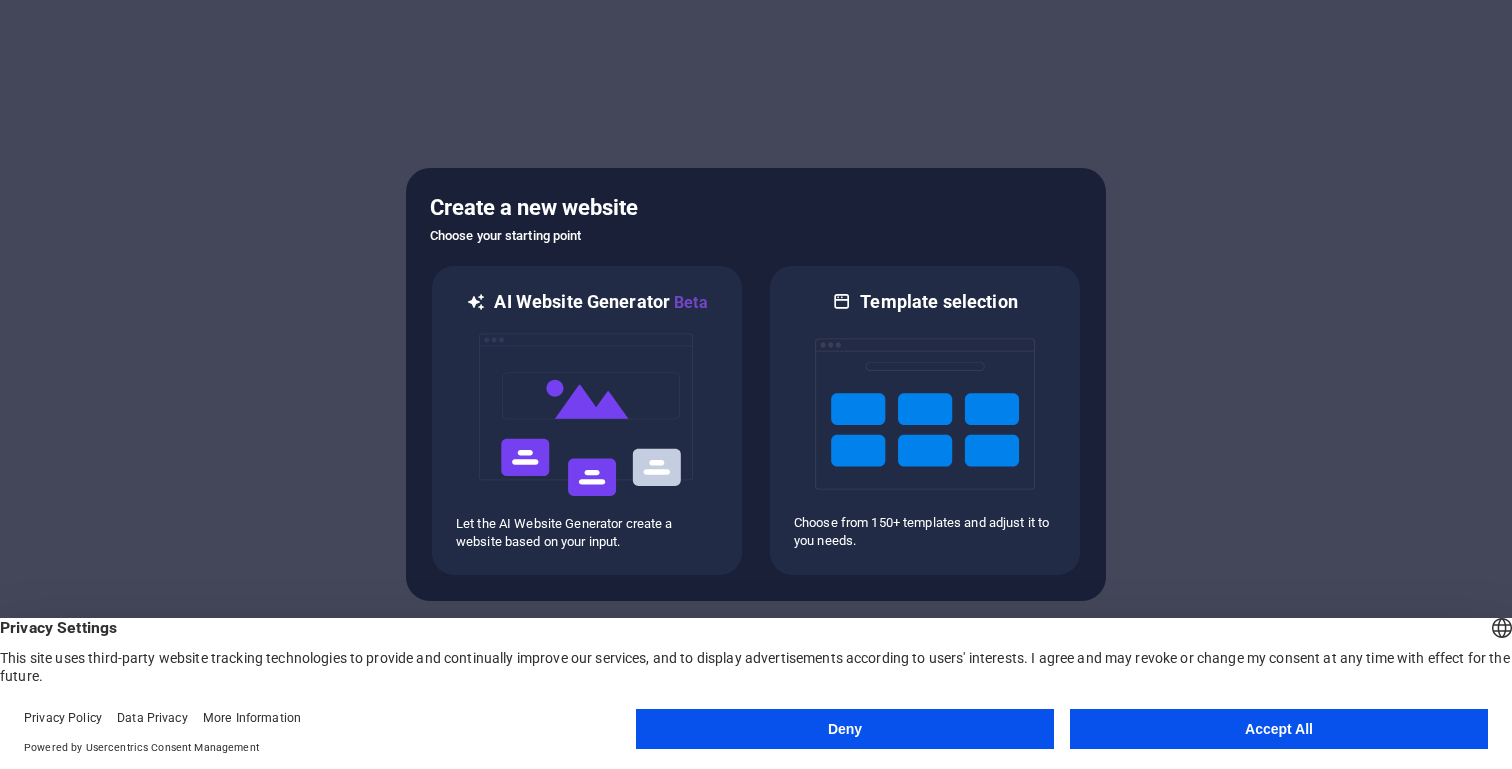 click on "Accept All" at bounding box center [1279, 729] 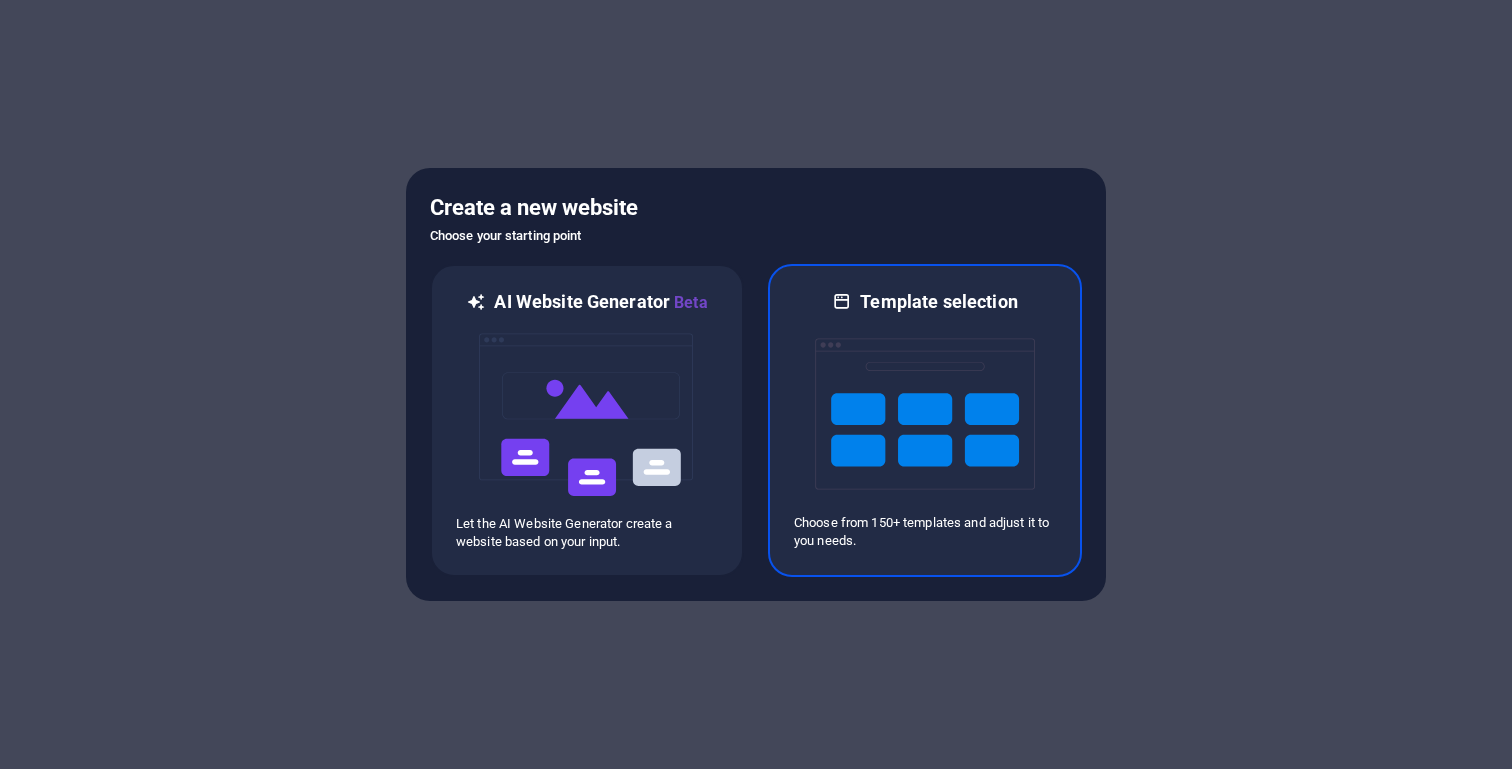 click at bounding box center [925, 414] 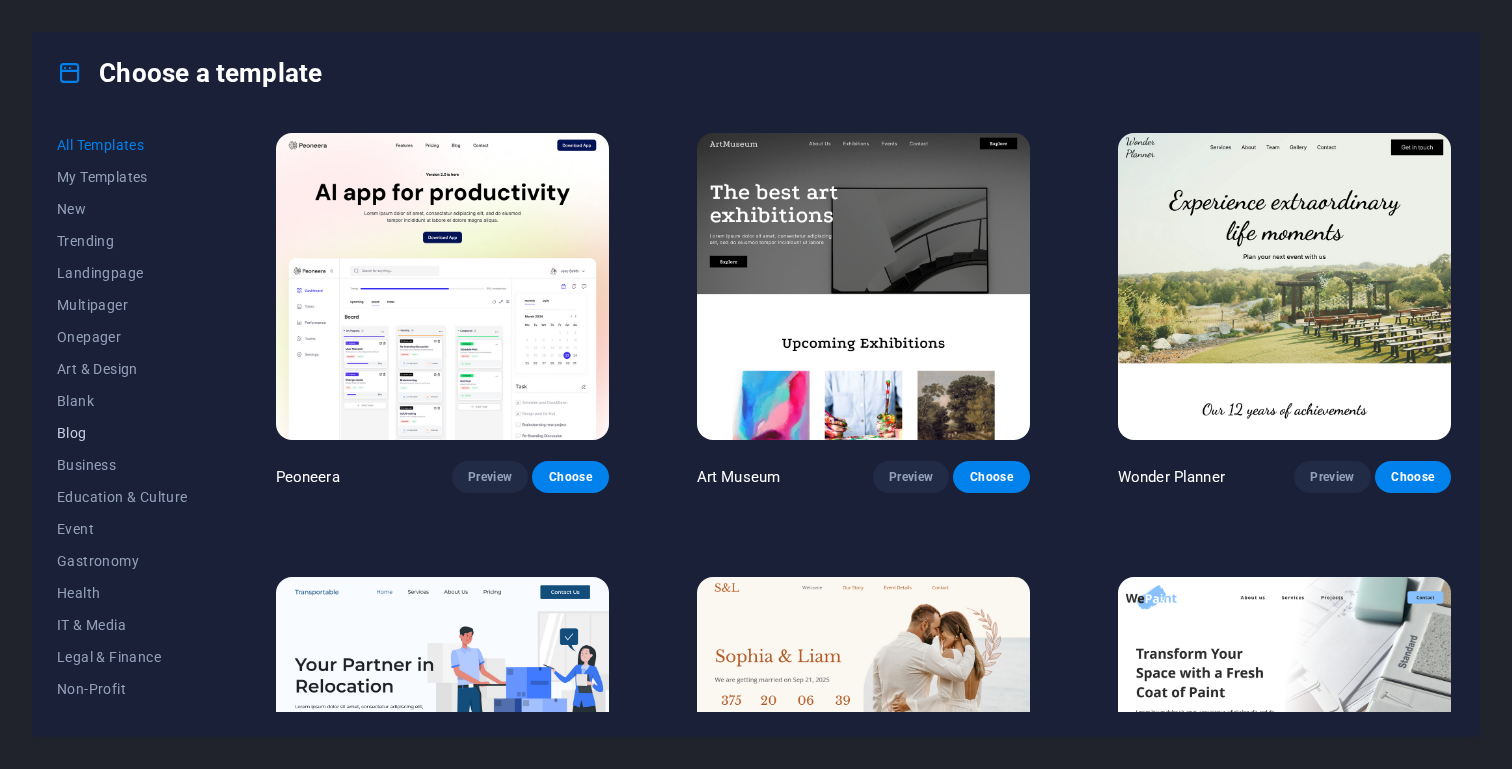scroll, scrollTop: 31, scrollLeft: 0, axis: vertical 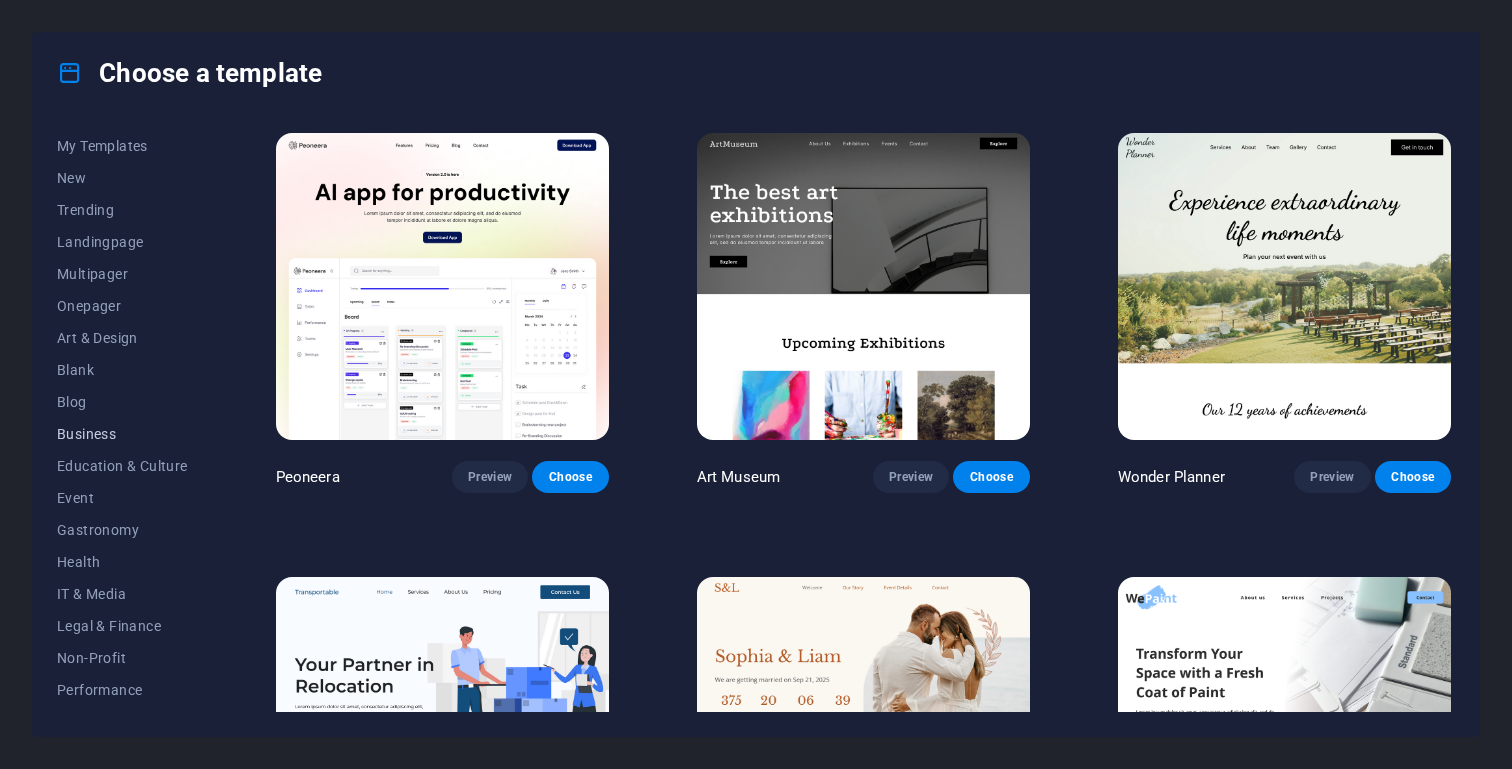click on "Business" at bounding box center [122, 434] 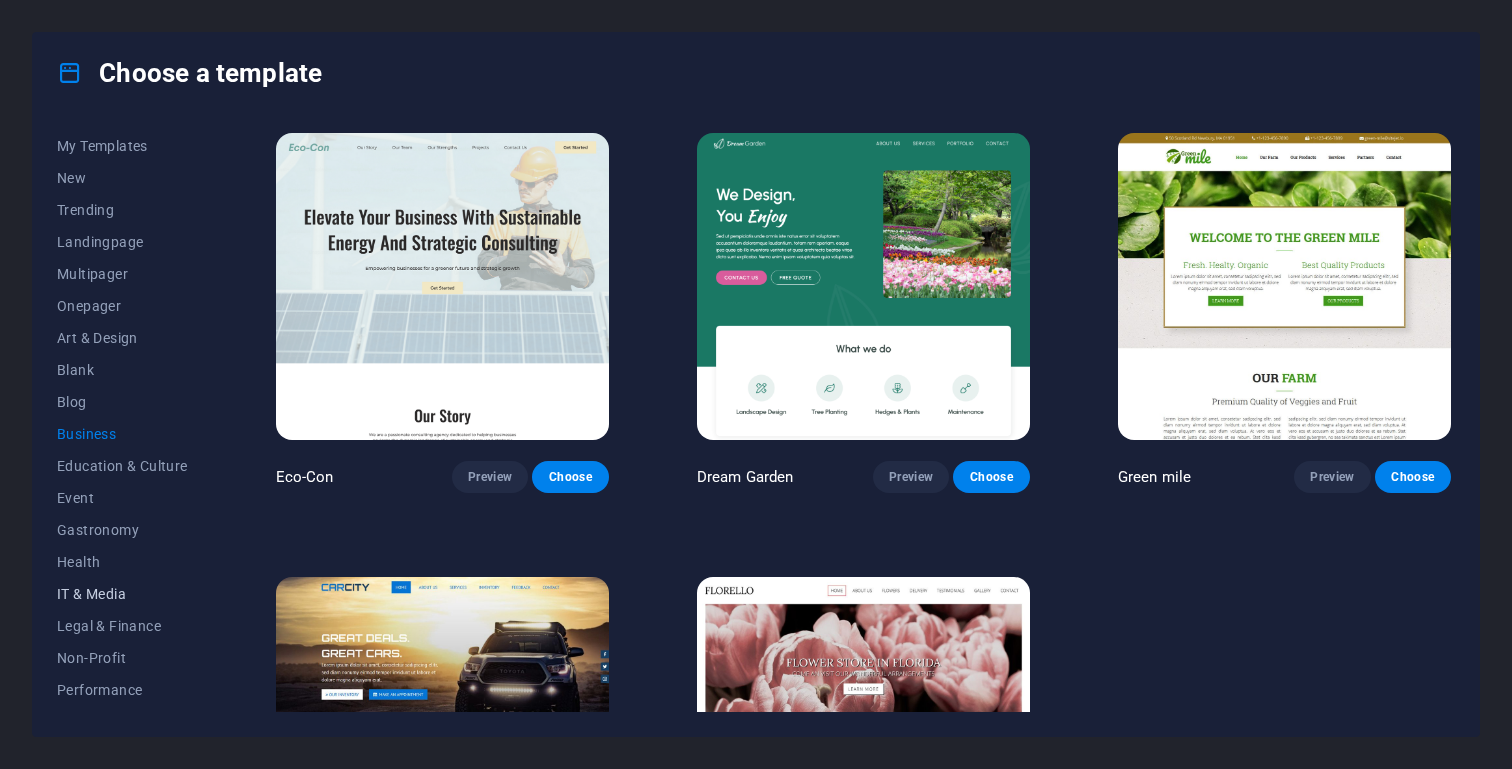 click on "IT & Media" at bounding box center (122, 594) 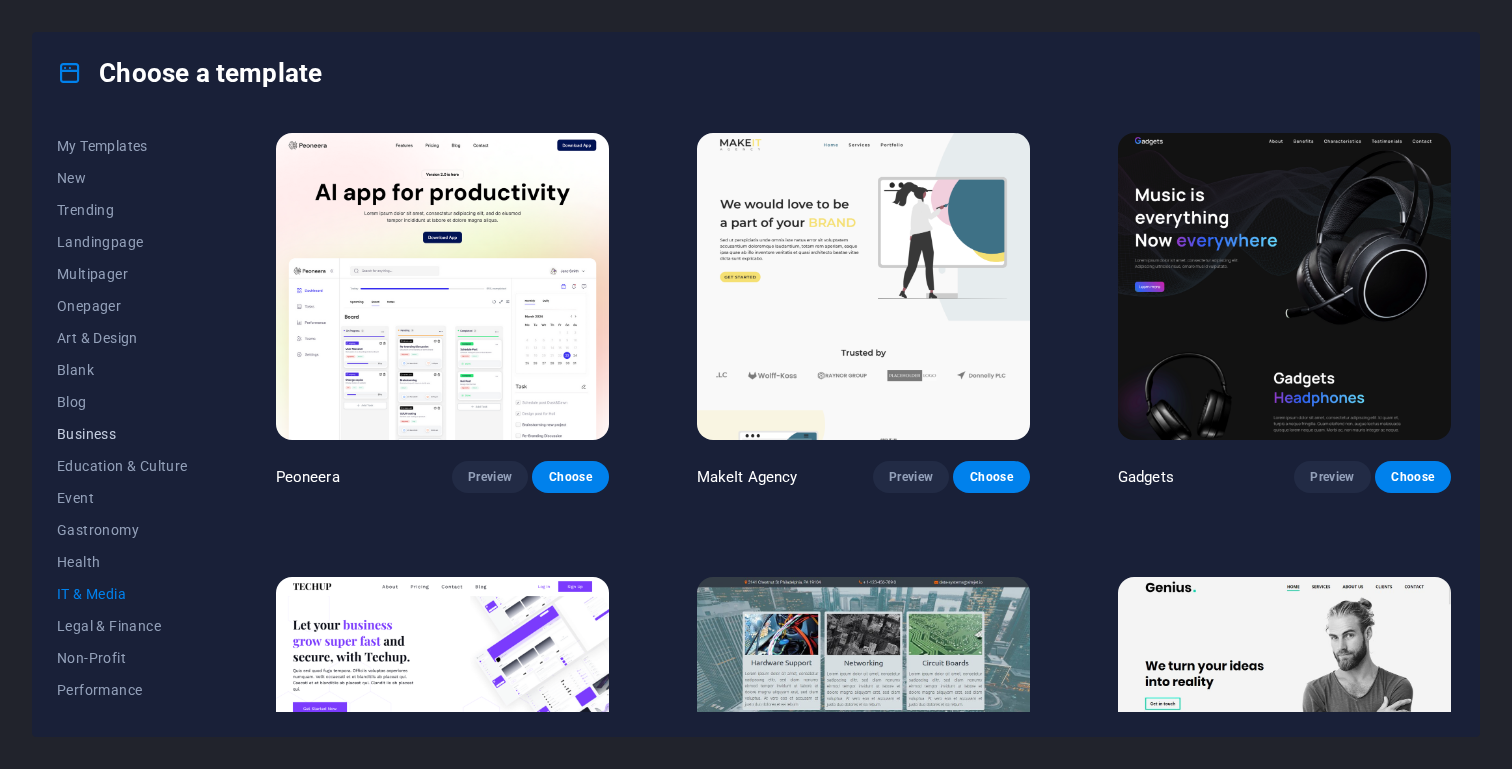 click on "Business" at bounding box center (122, 434) 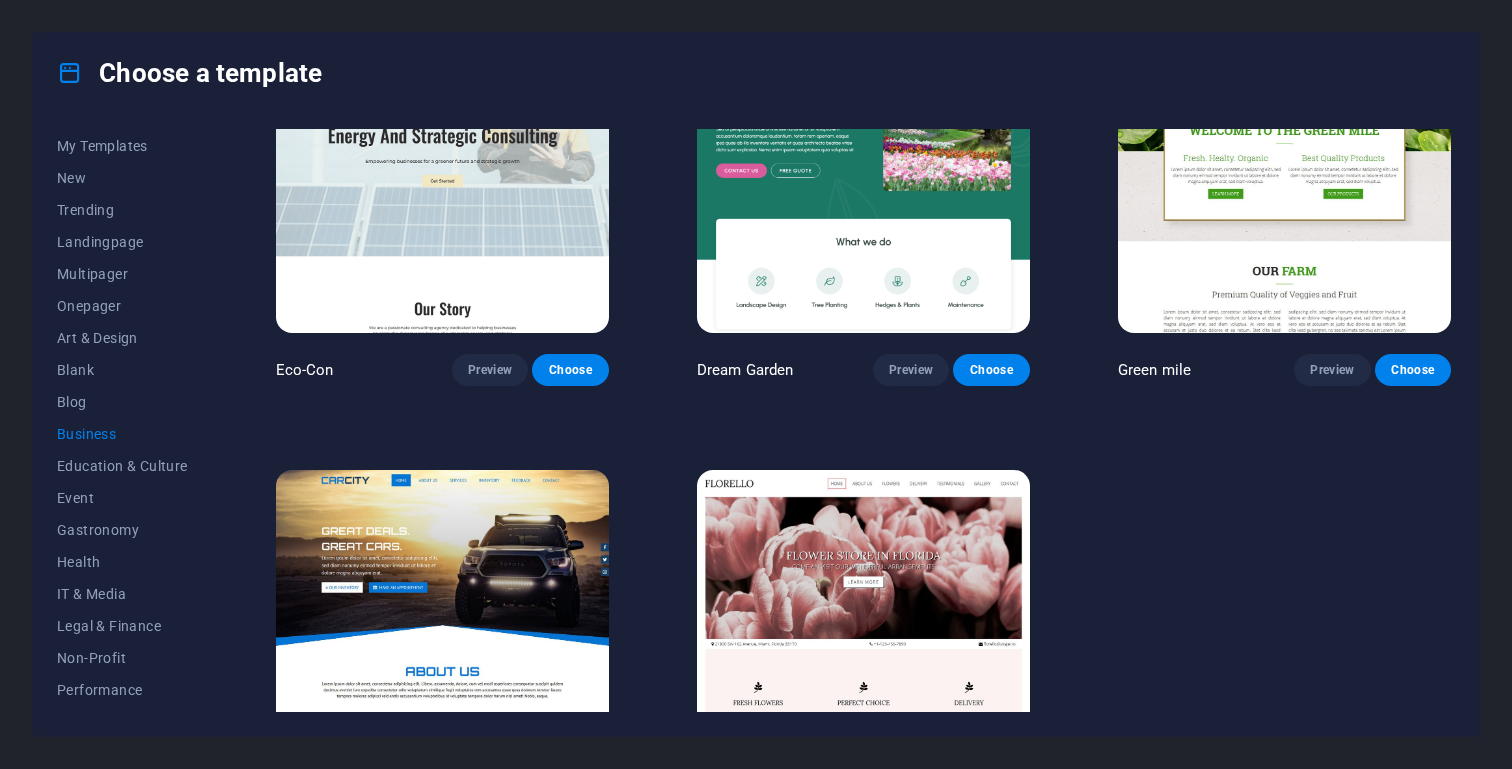 scroll, scrollTop: 0, scrollLeft: 0, axis: both 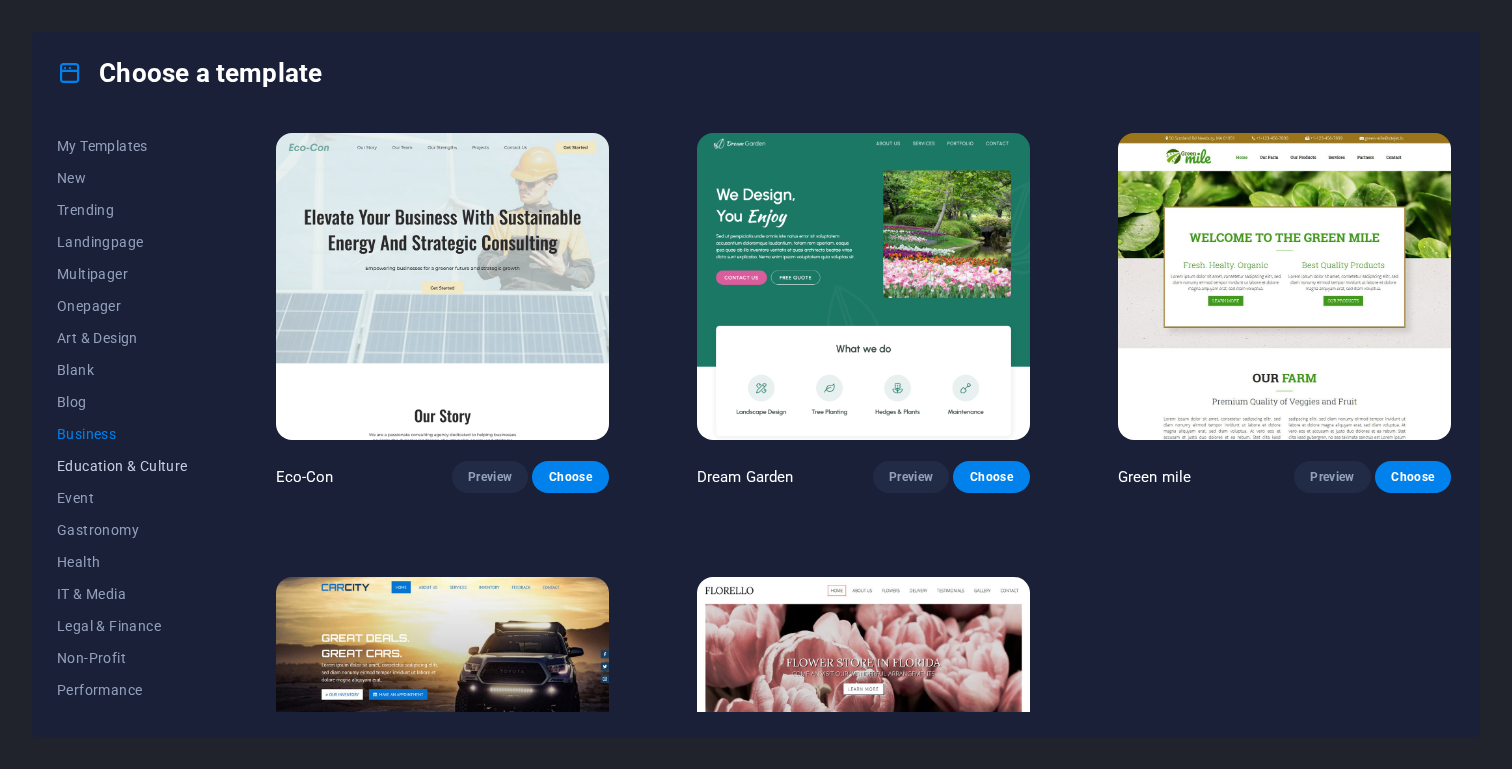 click on "Education & Culture" at bounding box center [122, 466] 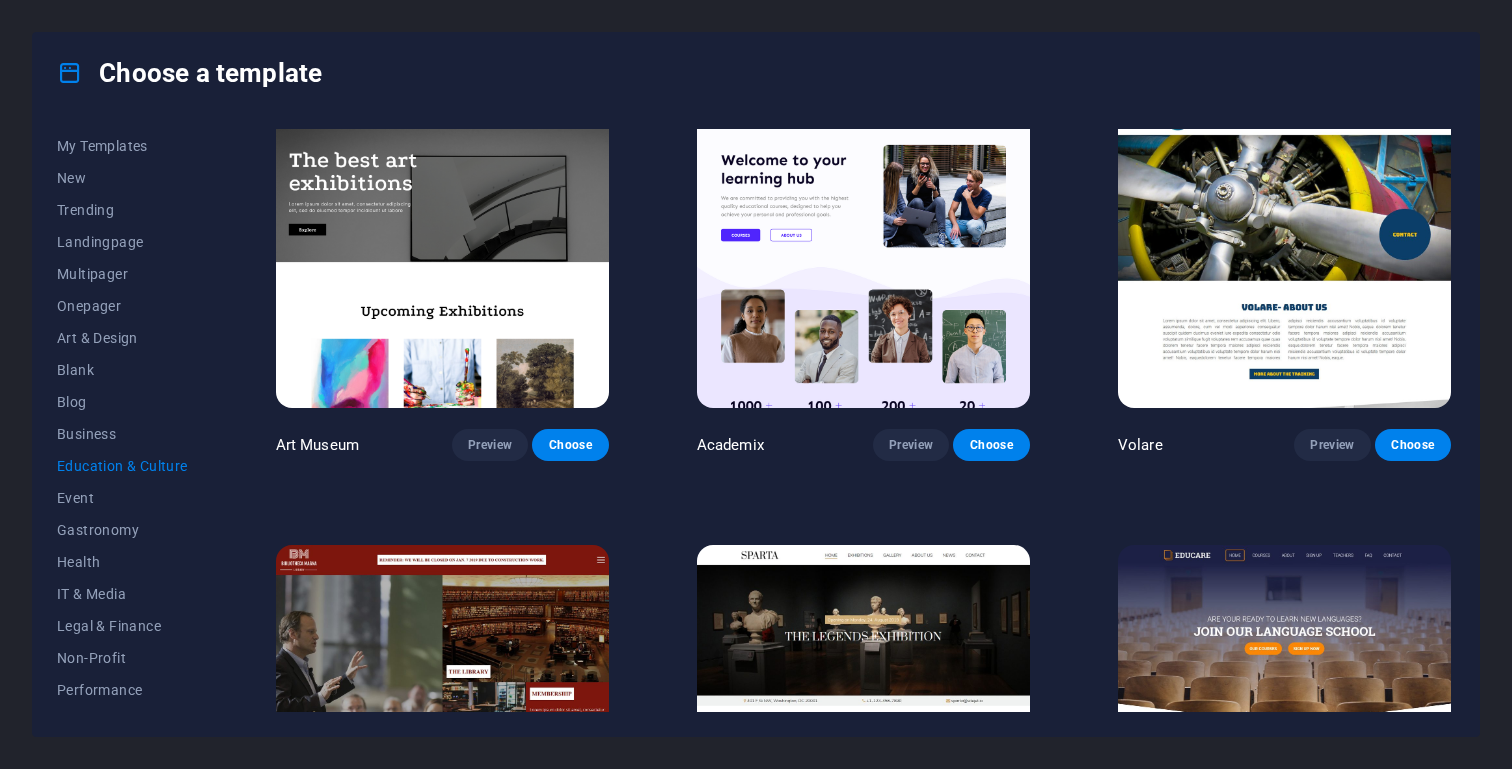 scroll, scrollTop: 0, scrollLeft: 0, axis: both 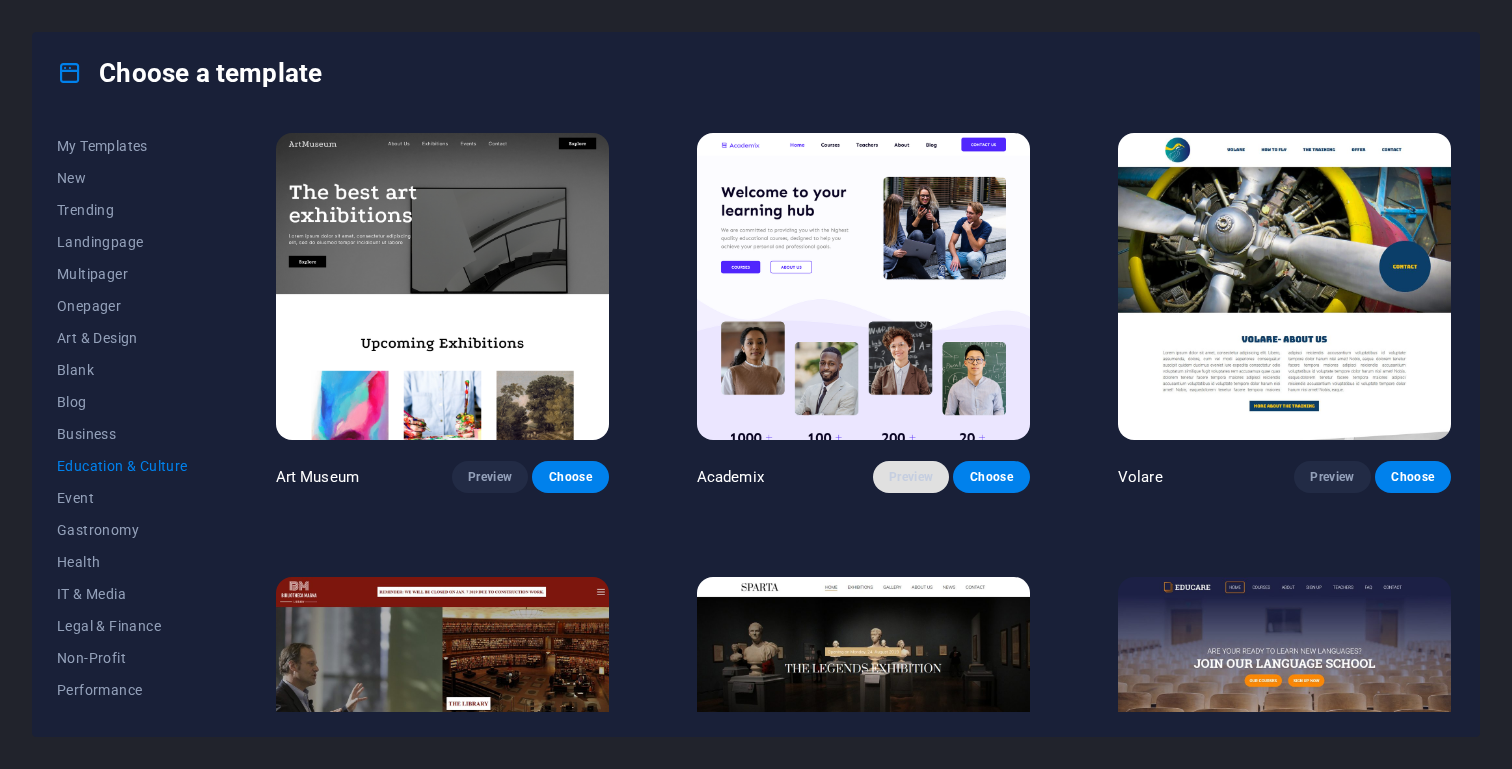 click on "Preview" at bounding box center (911, 477) 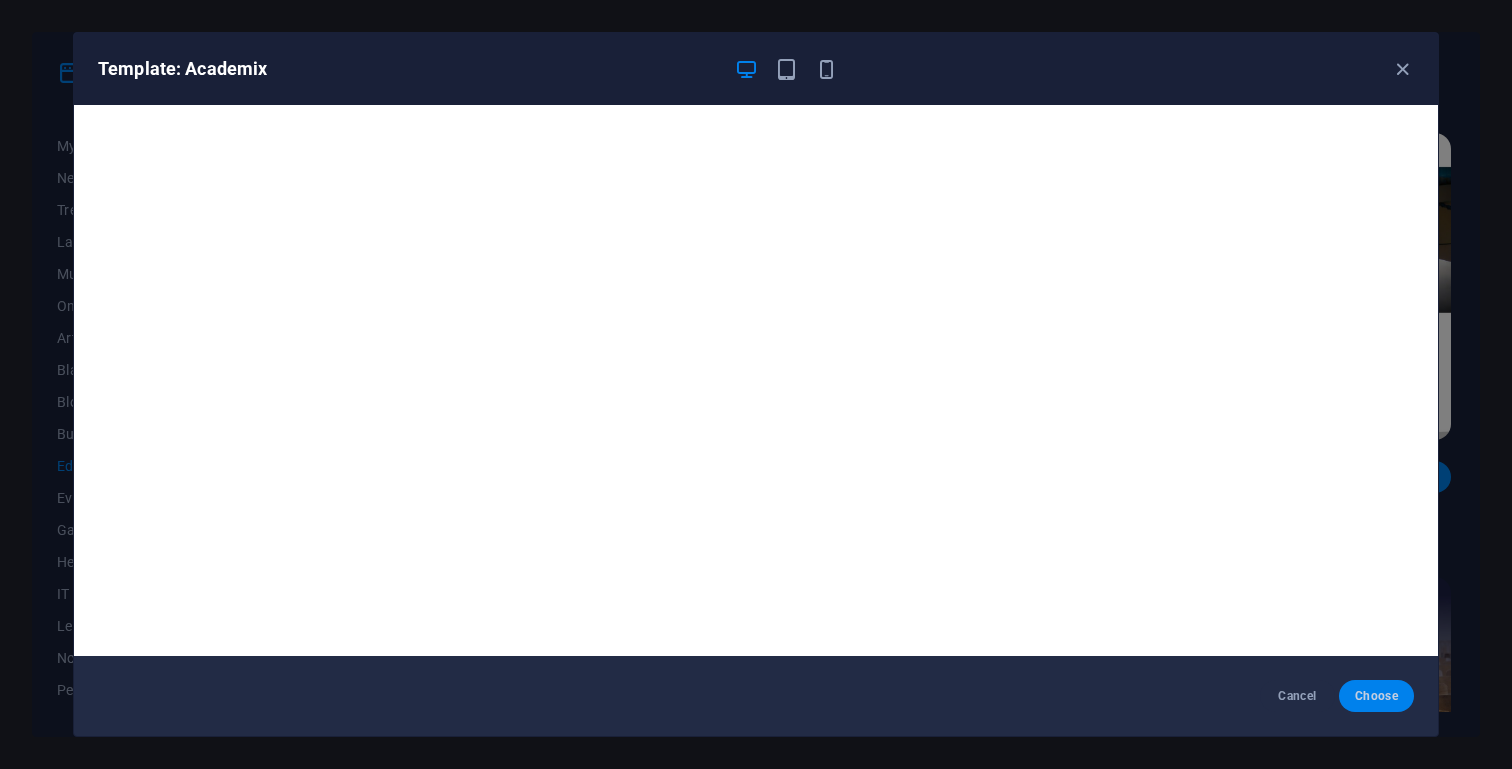 click on "Choose" at bounding box center [1376, 696] 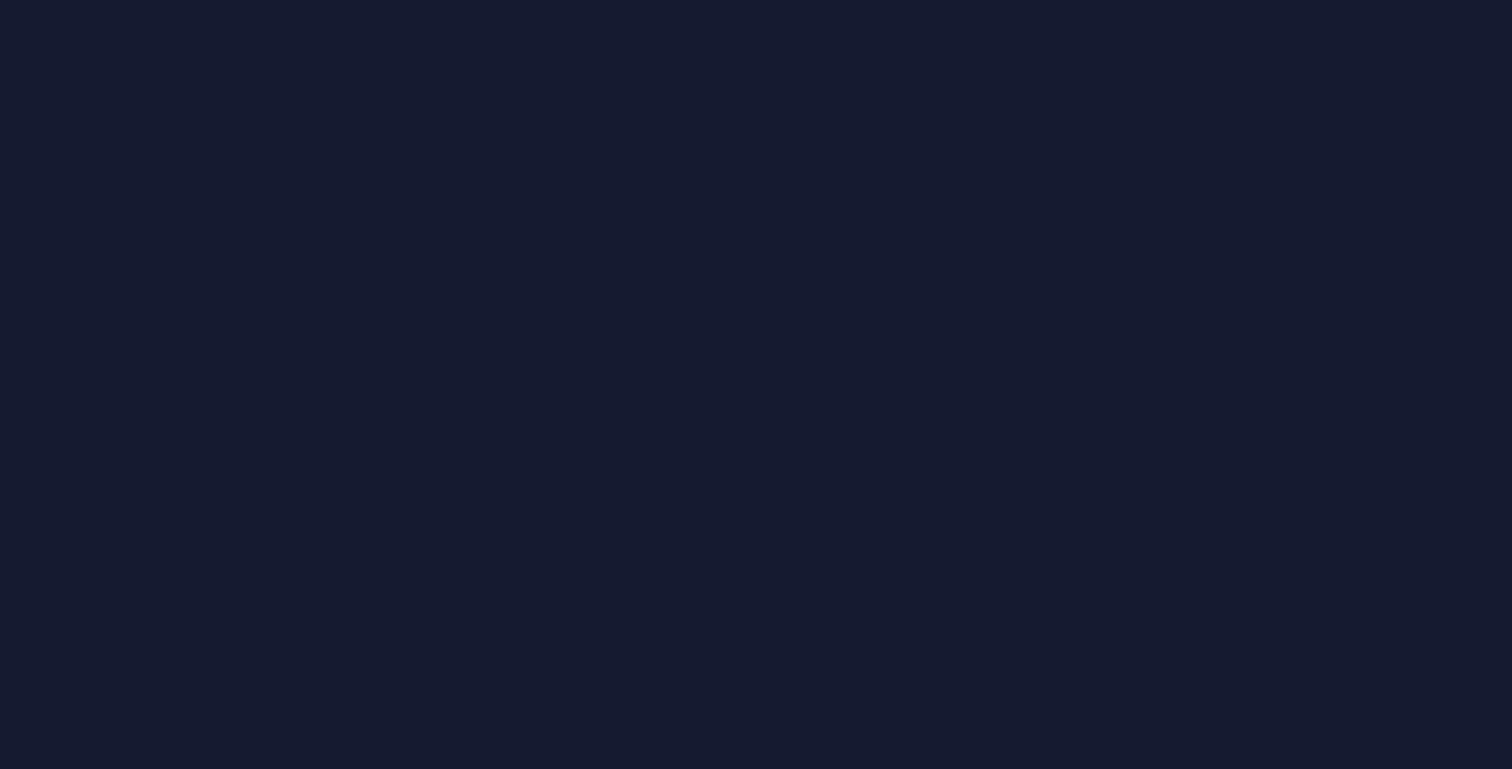 scroll, scrollTop: 0, scrollLeft: 0, axis: both 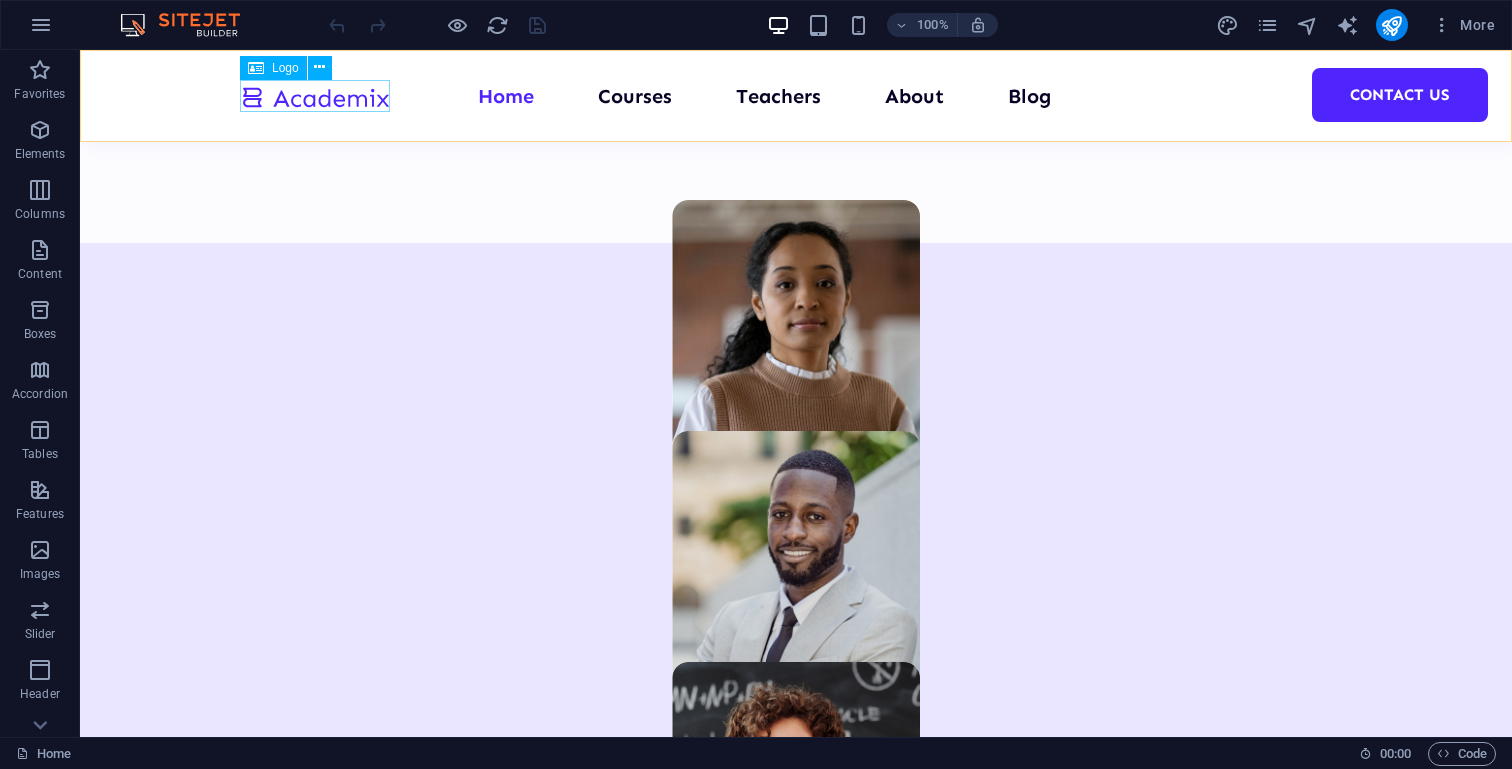 click at bounding box center (315, 96) 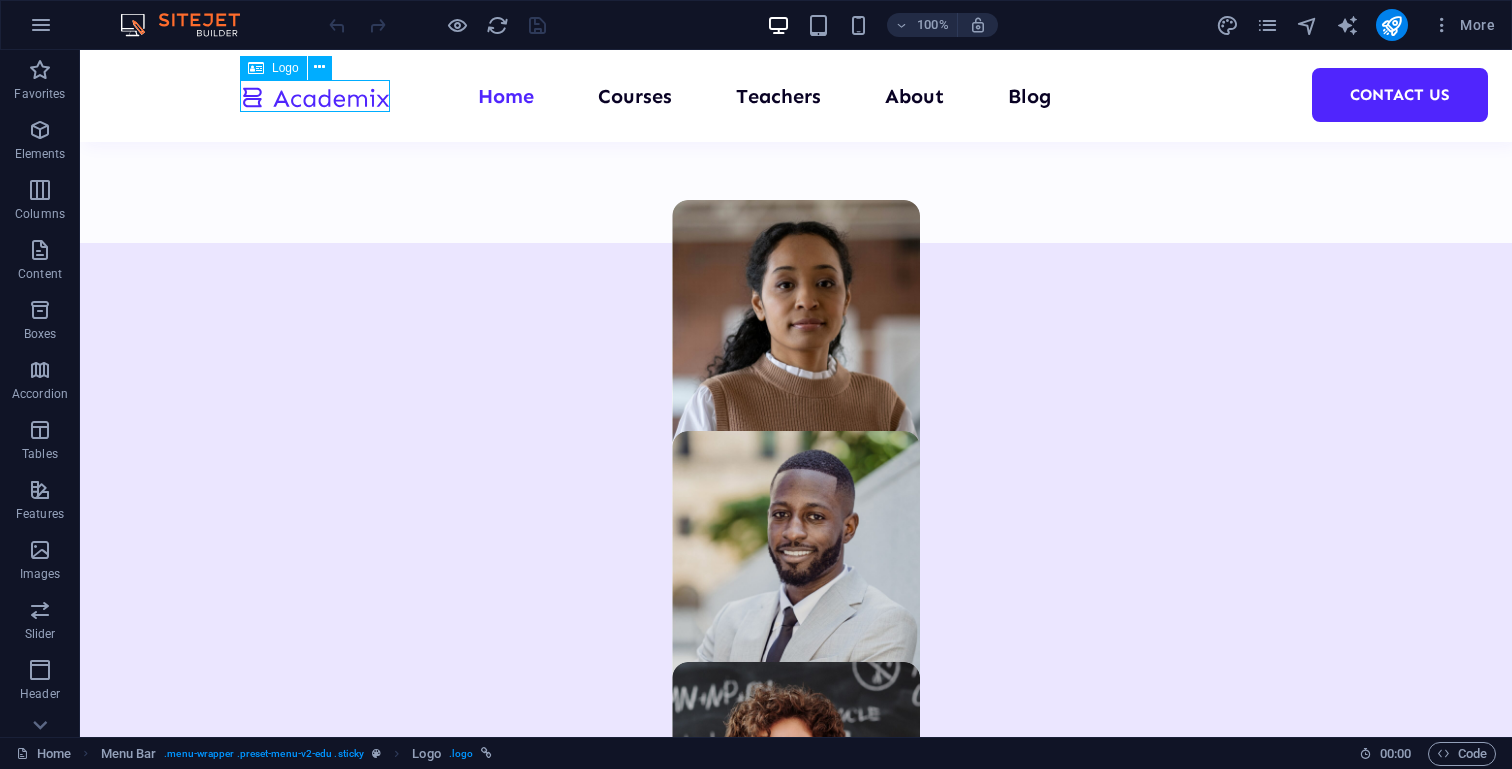 click at bounding box center (315, 96) 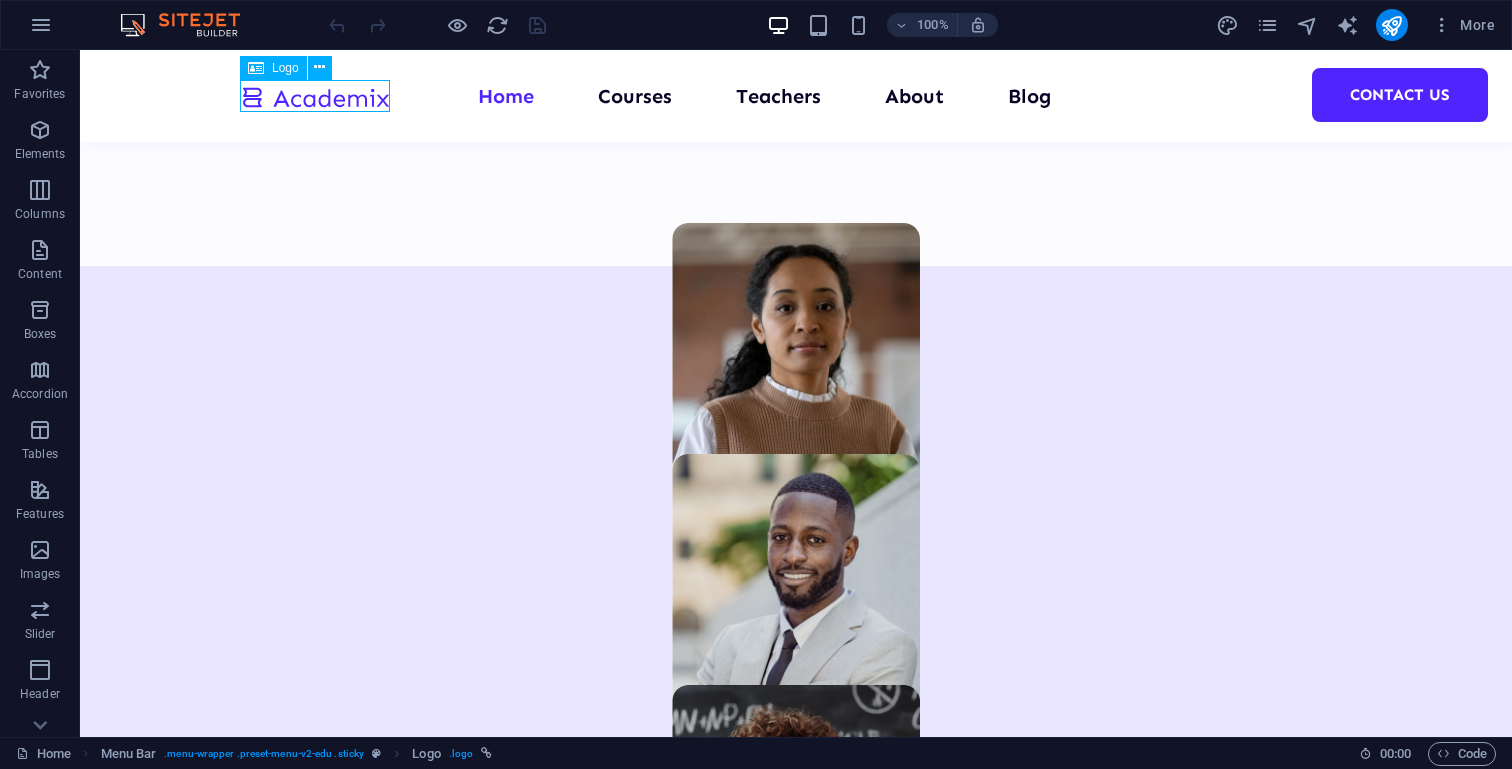 select on "px" 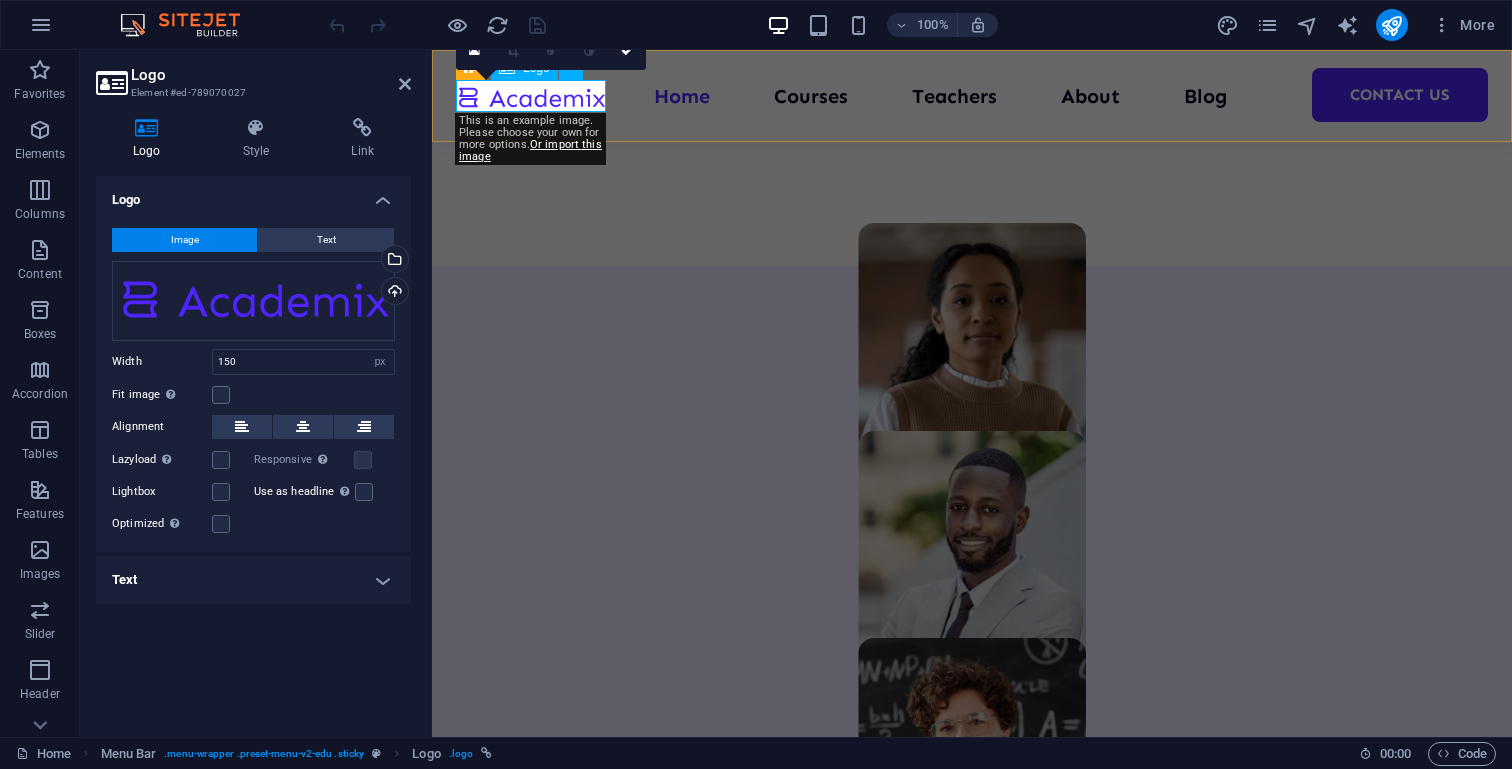 click at bounding box center [531, 96] 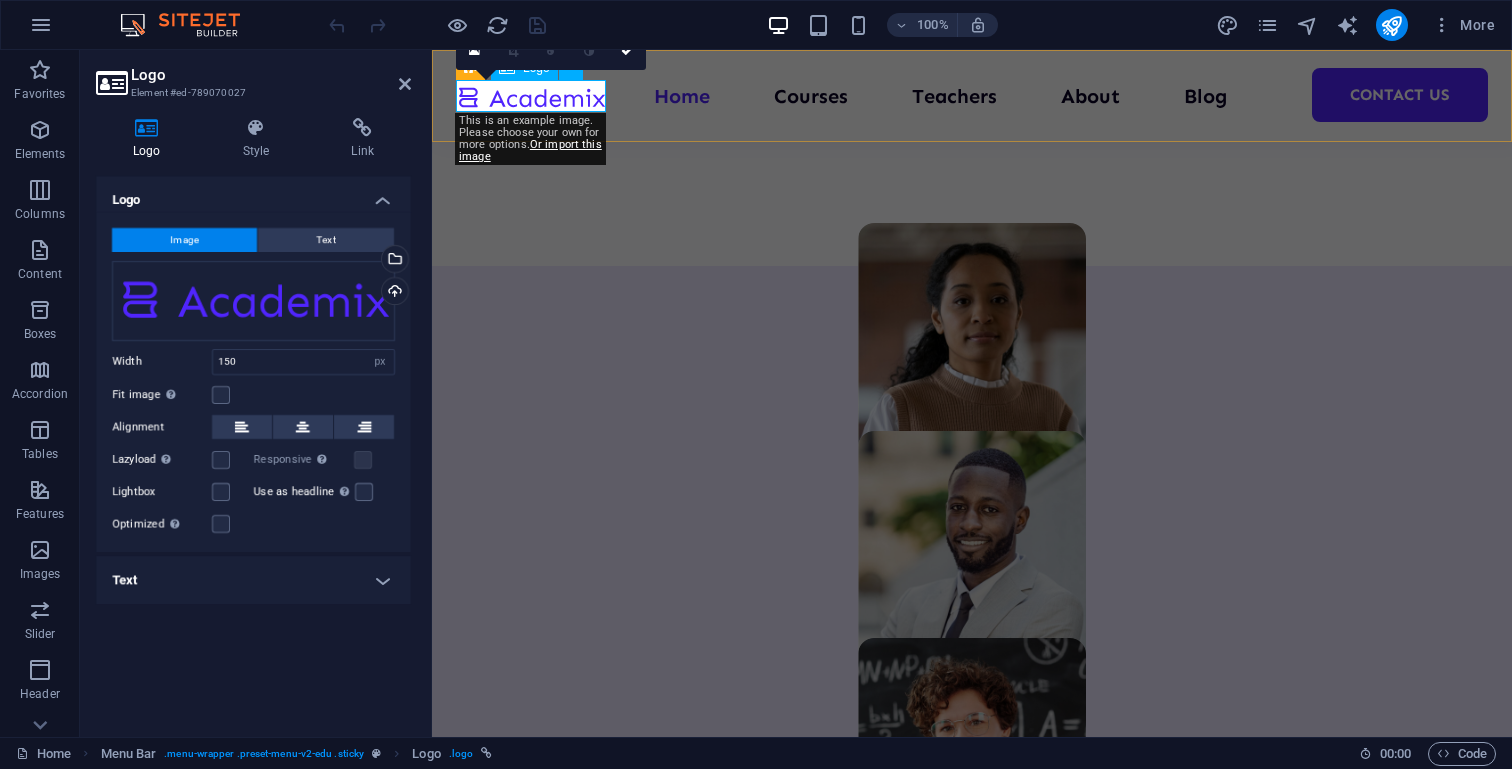 click at bounding box center (531, 96) 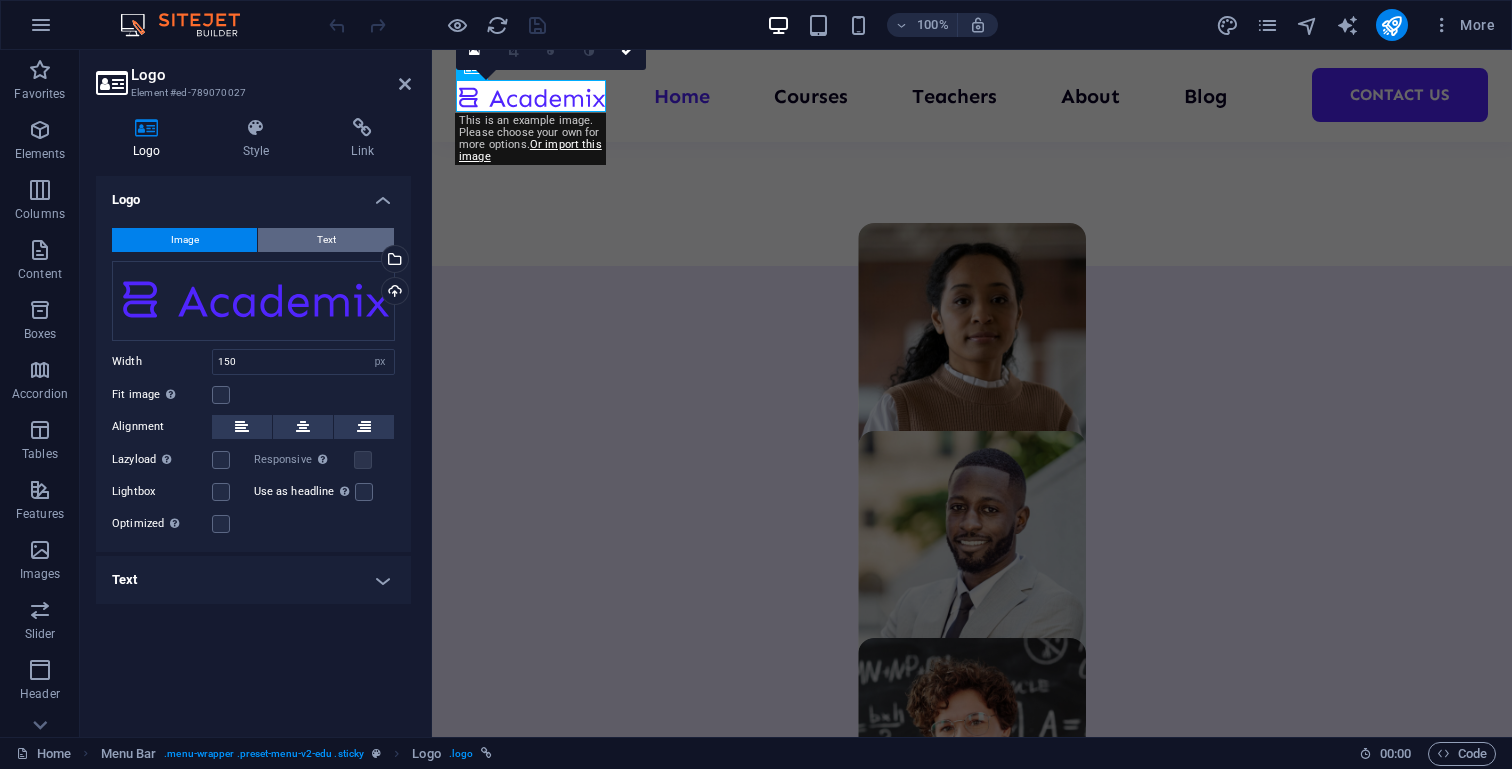 click on "Text" at bounding box center [326, 240] 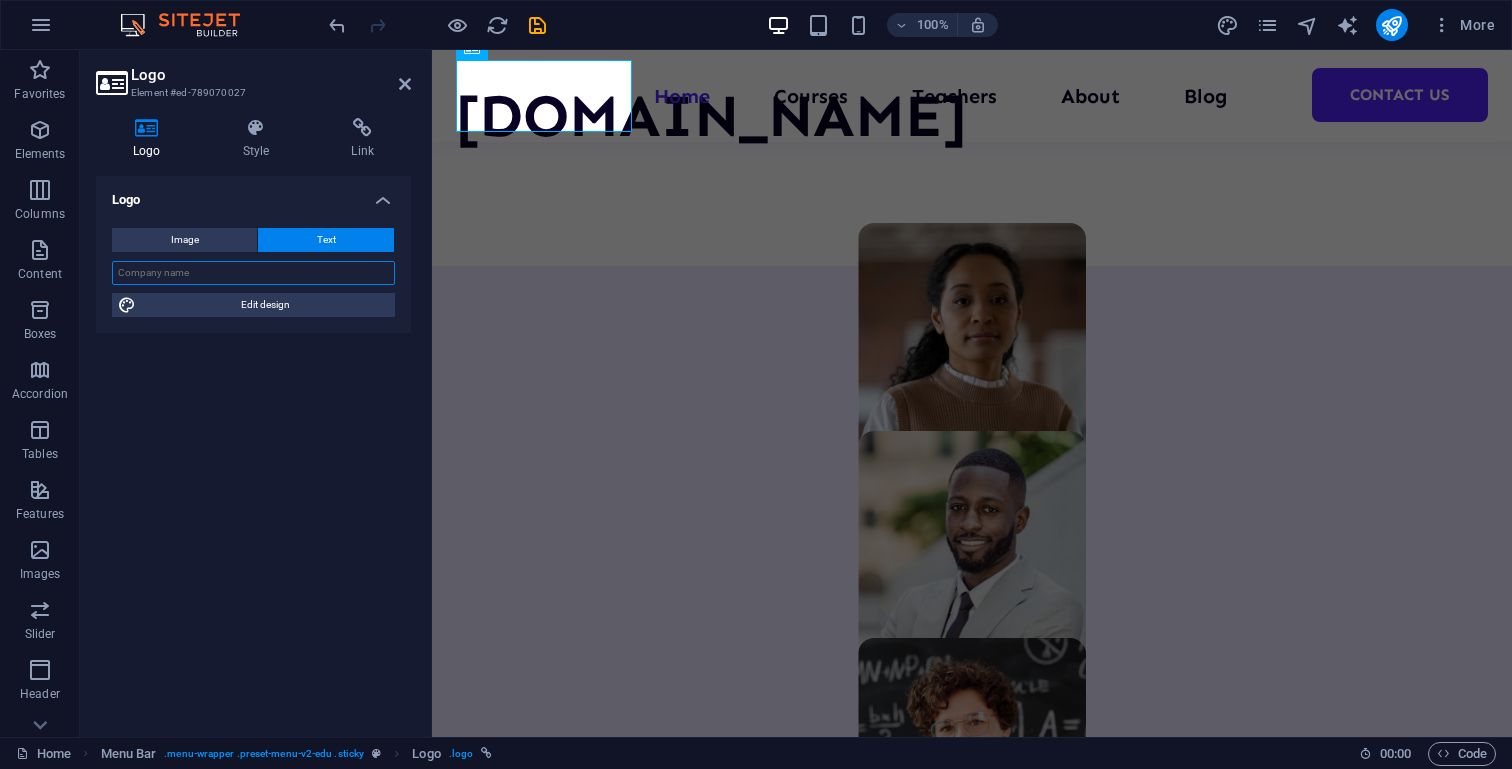 click at bounding box center [253, 273] 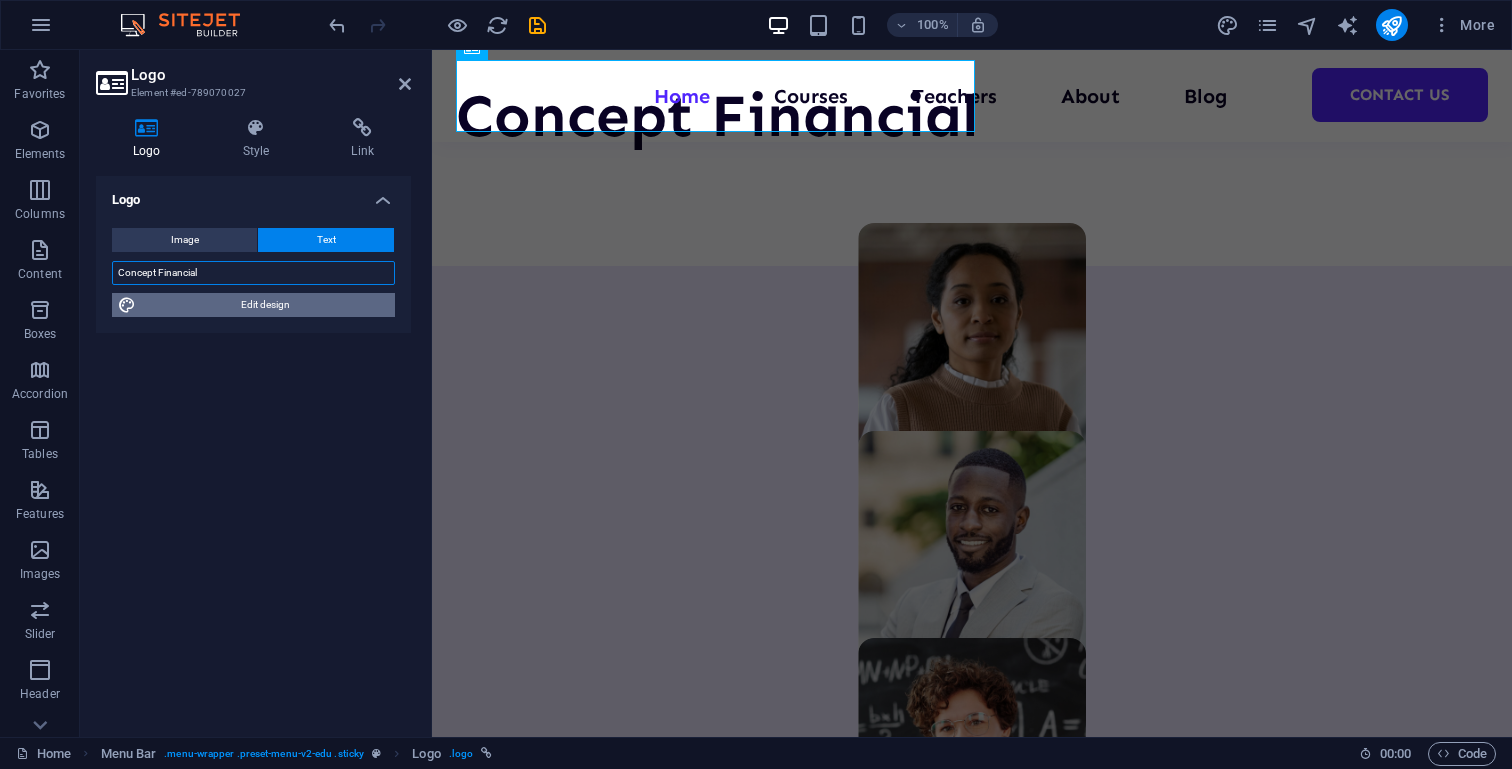type on "Concept Financial" 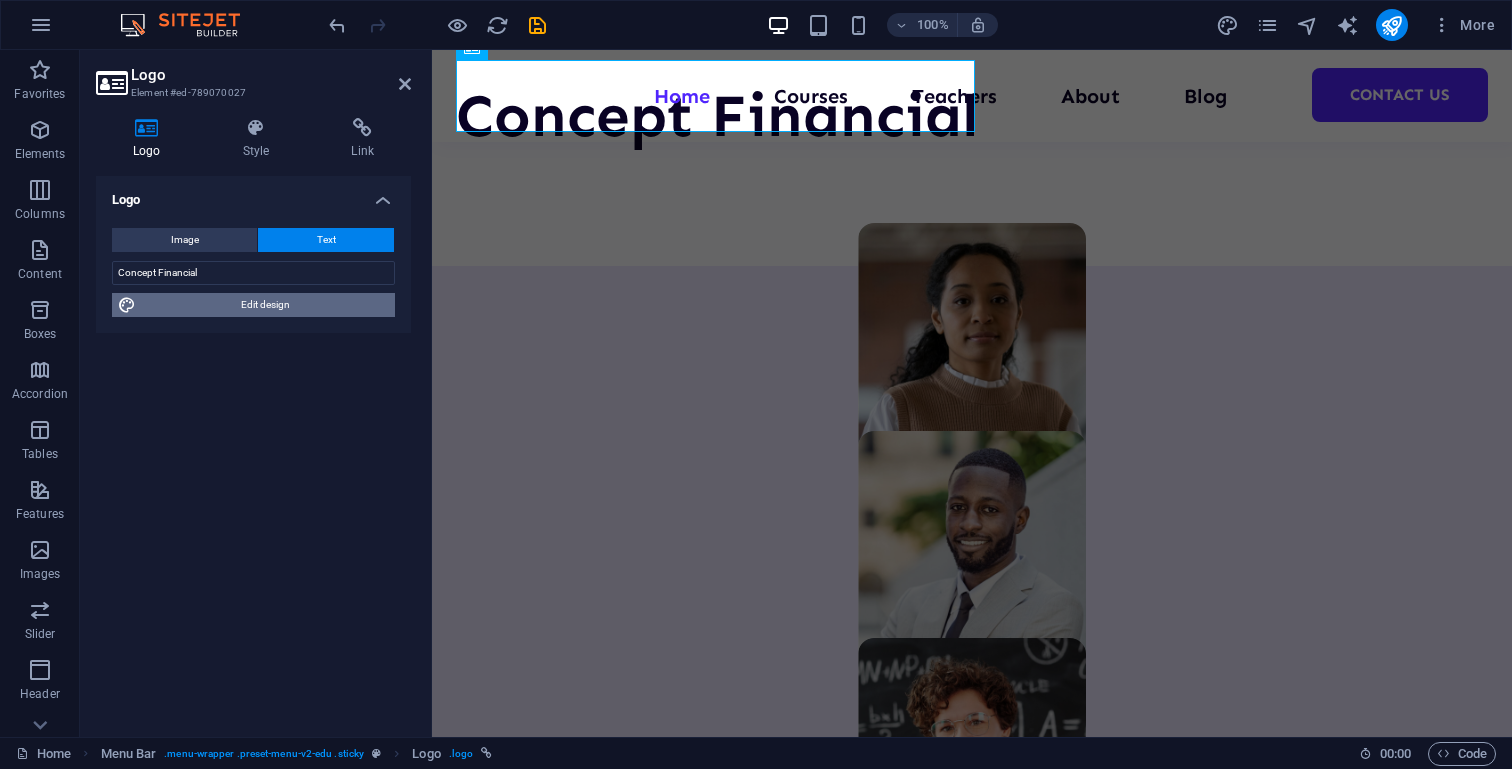 click on "Edit design" at bounding box center (265, 305) 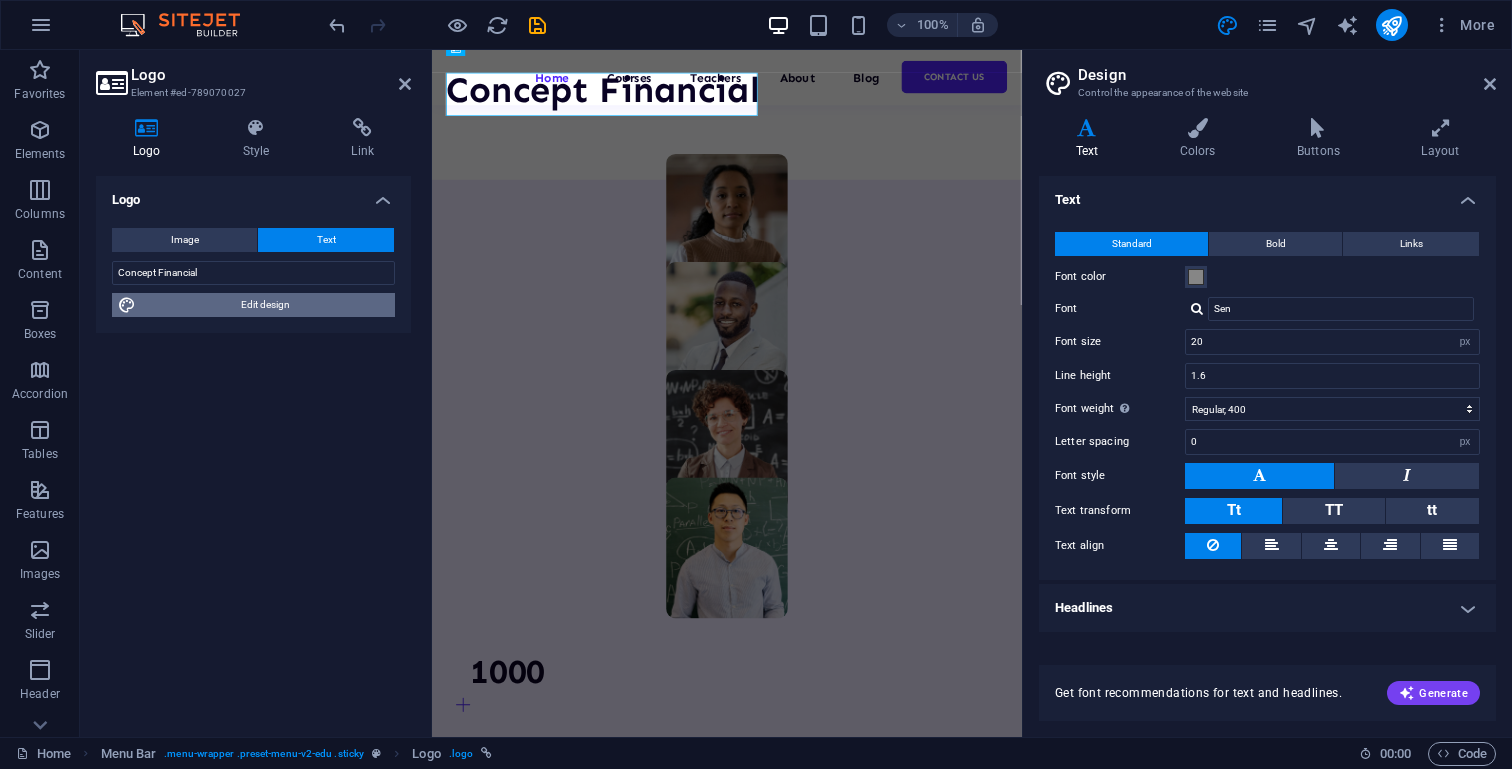 scroll, scrollTop: 1119, scrollLeft: 0, axis: vertical 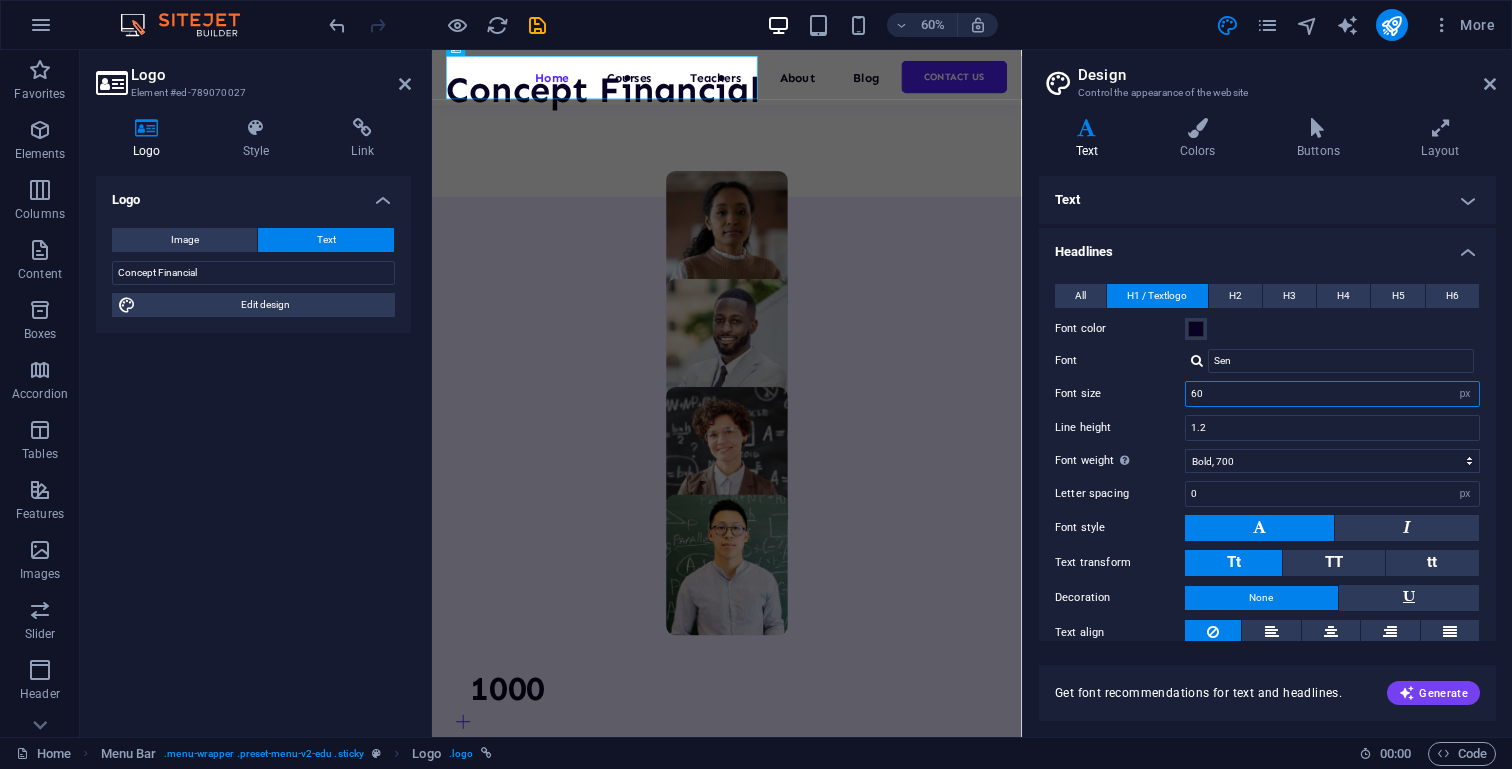 click on "60" at bounding box center (1332, 394) 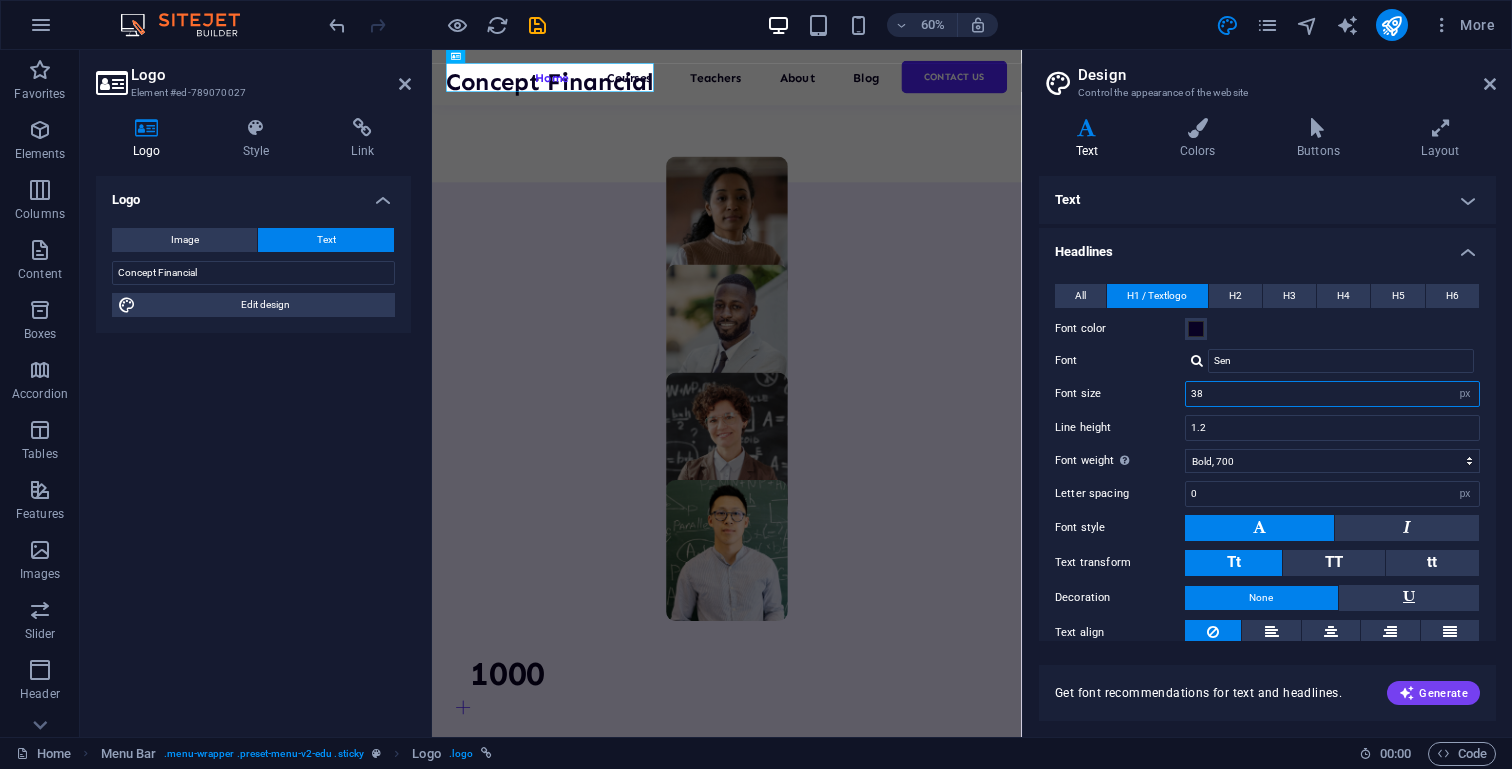 type on "37" 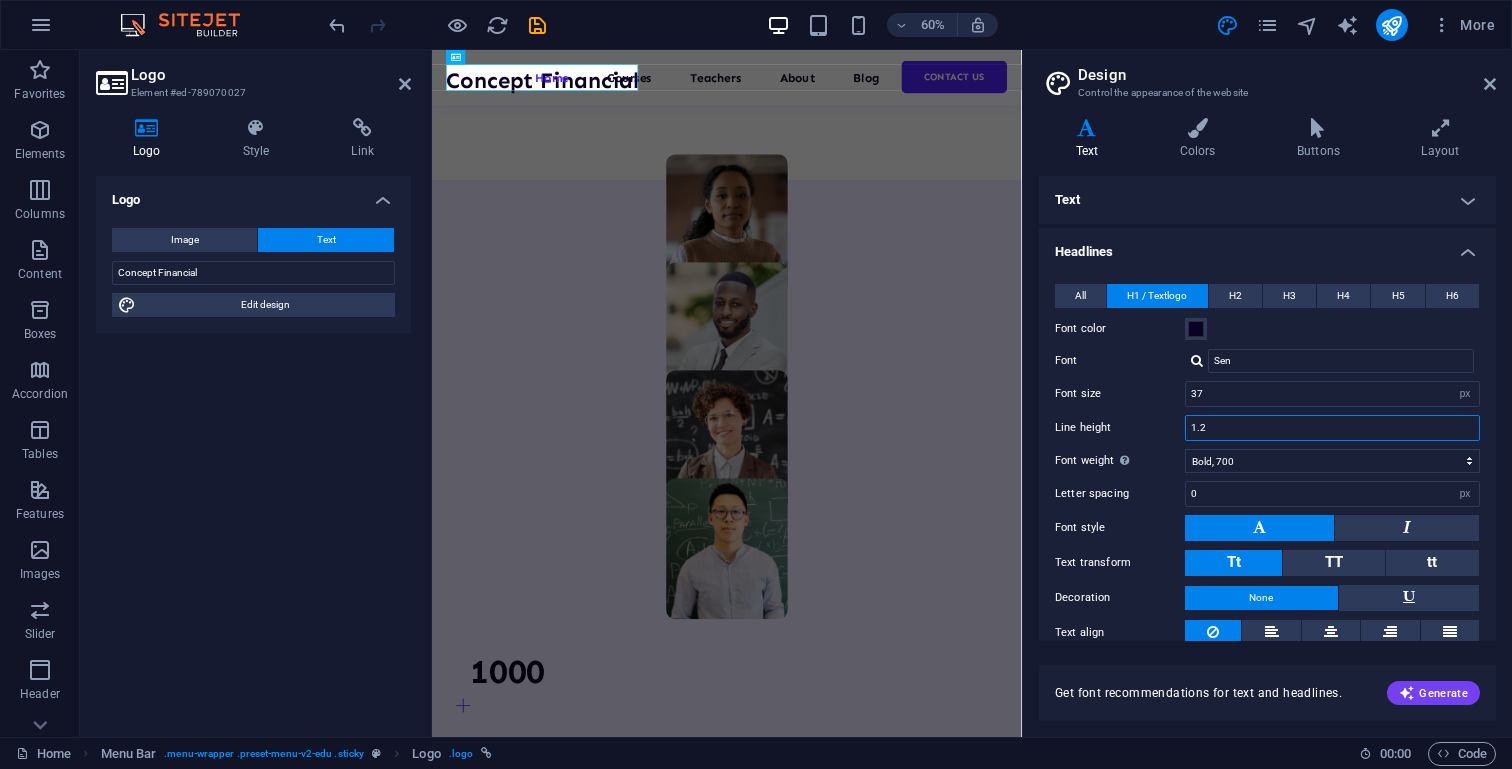 click on "1.2" at bounding box center [1332, 428] 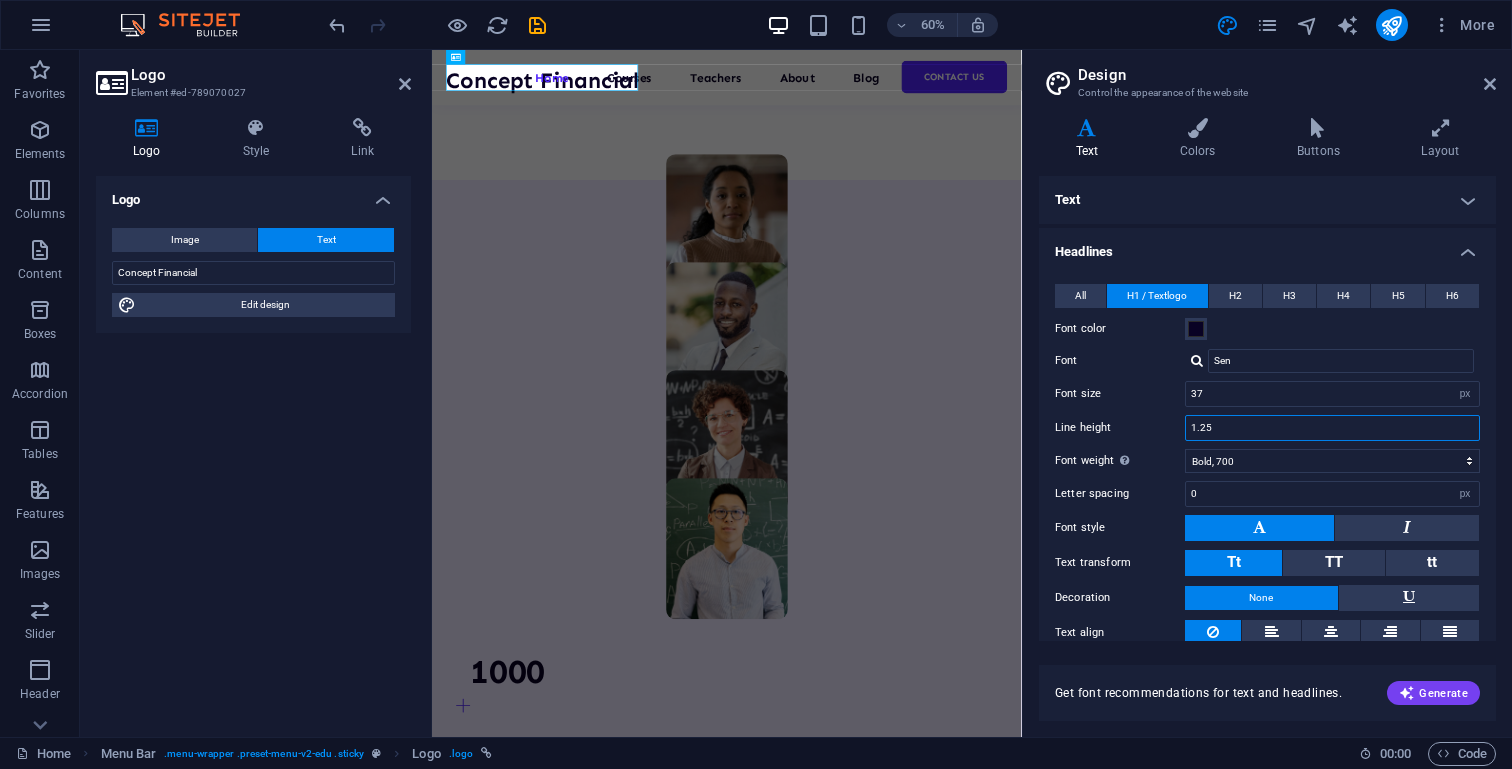 type on "1.2" 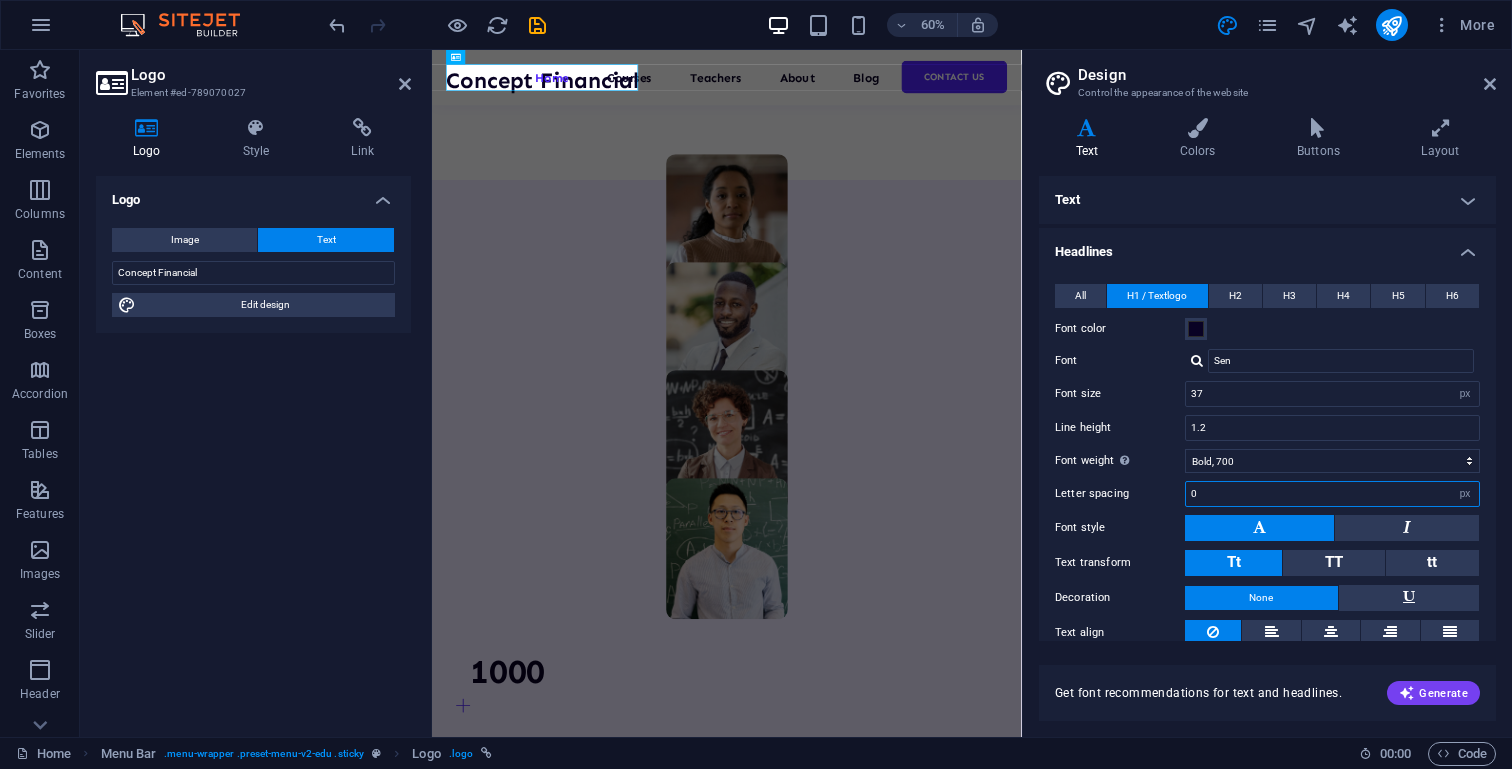 click on "0" at bounding box center [1332, 494] 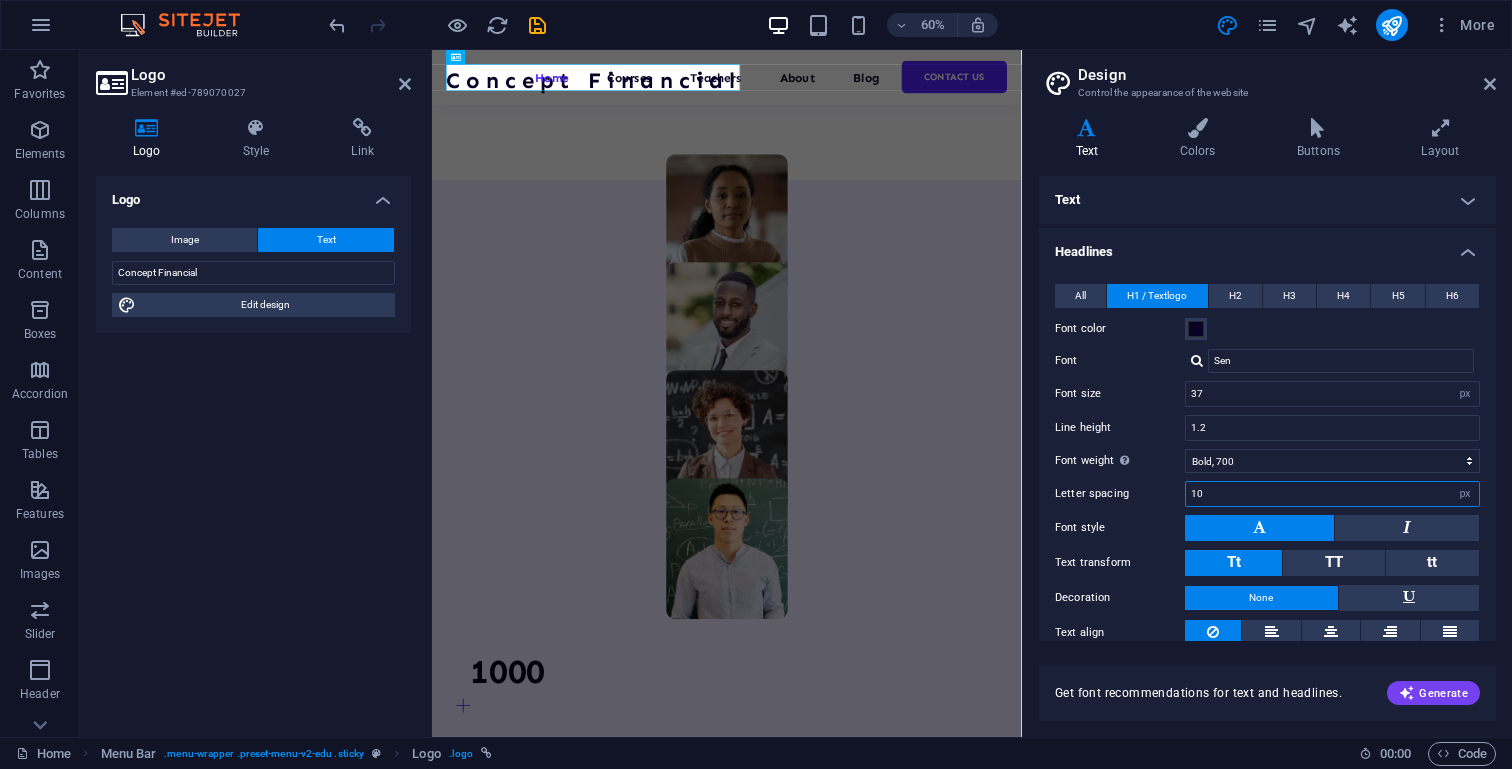 type on "1" 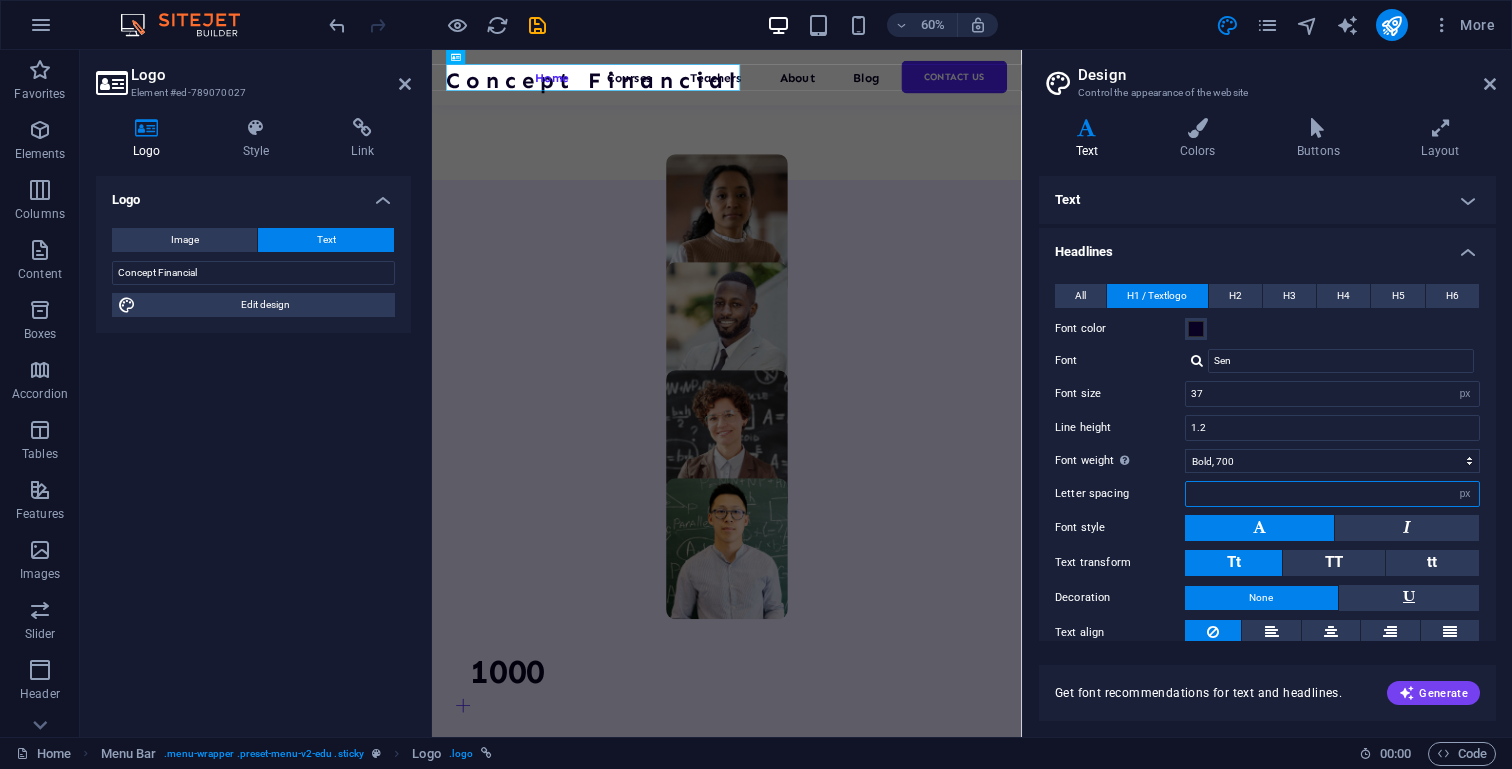 type on "1" 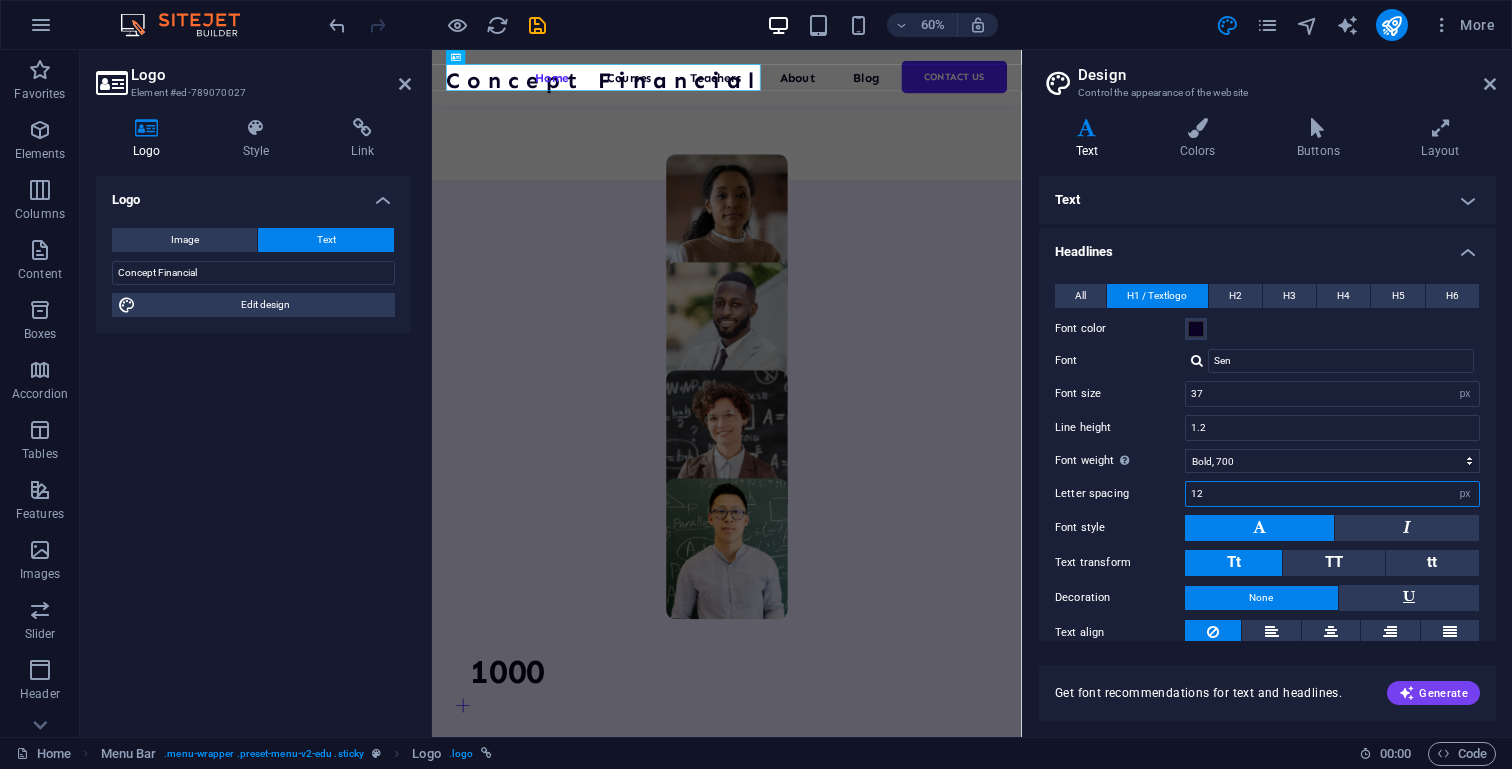 type on "1" 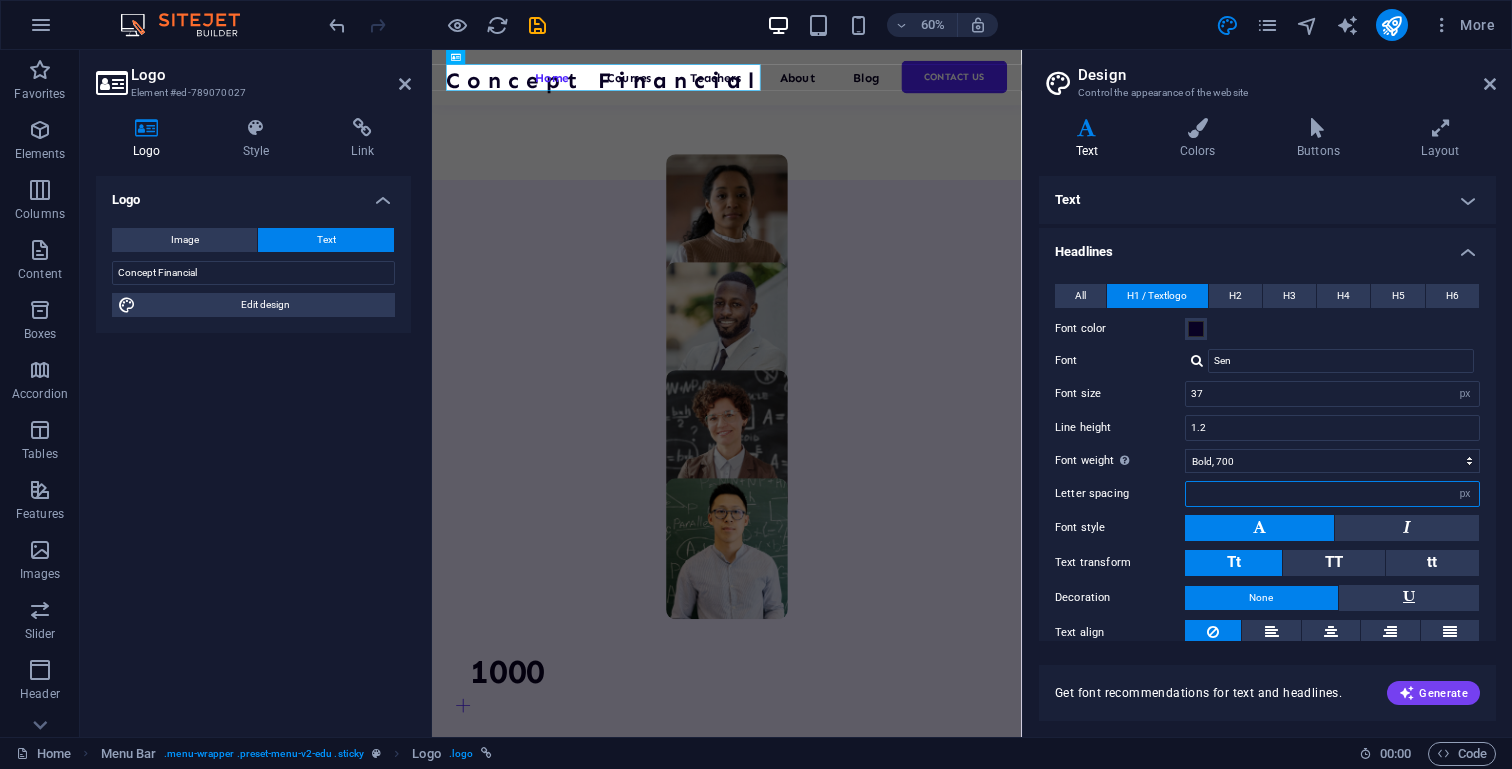 type on "4" 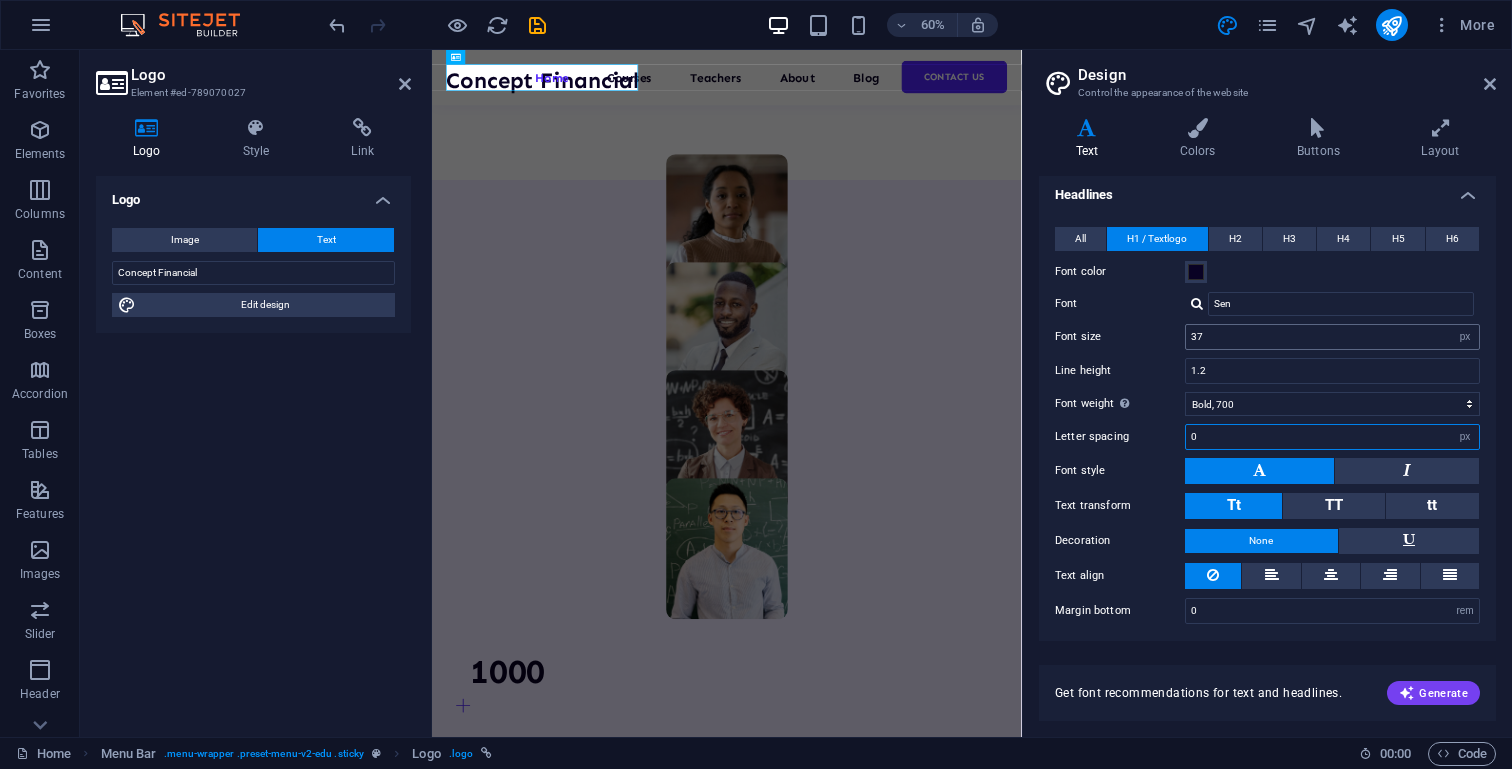 scroll, scrollTop: 0, scrollLeft: 0, axis: both 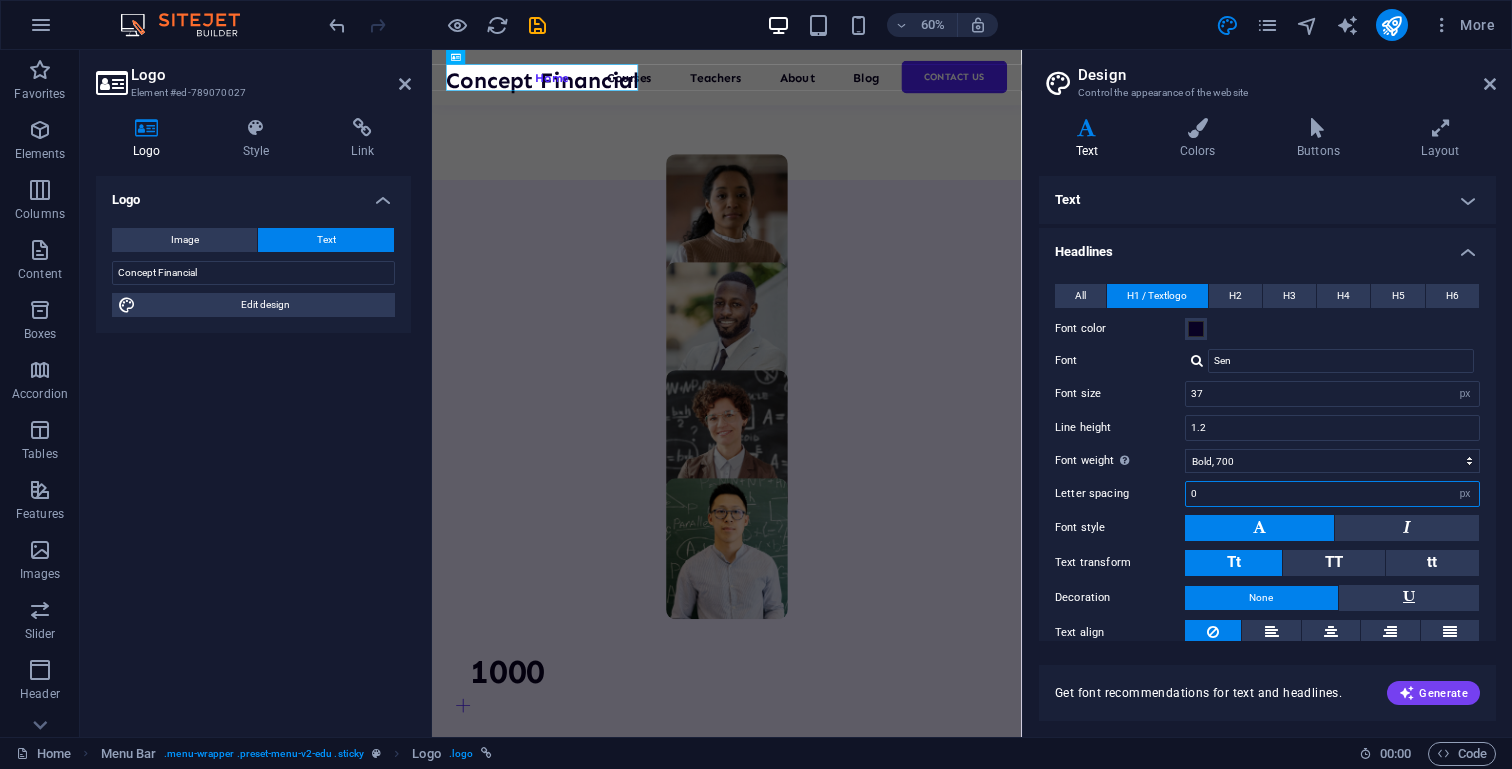 type on "0" 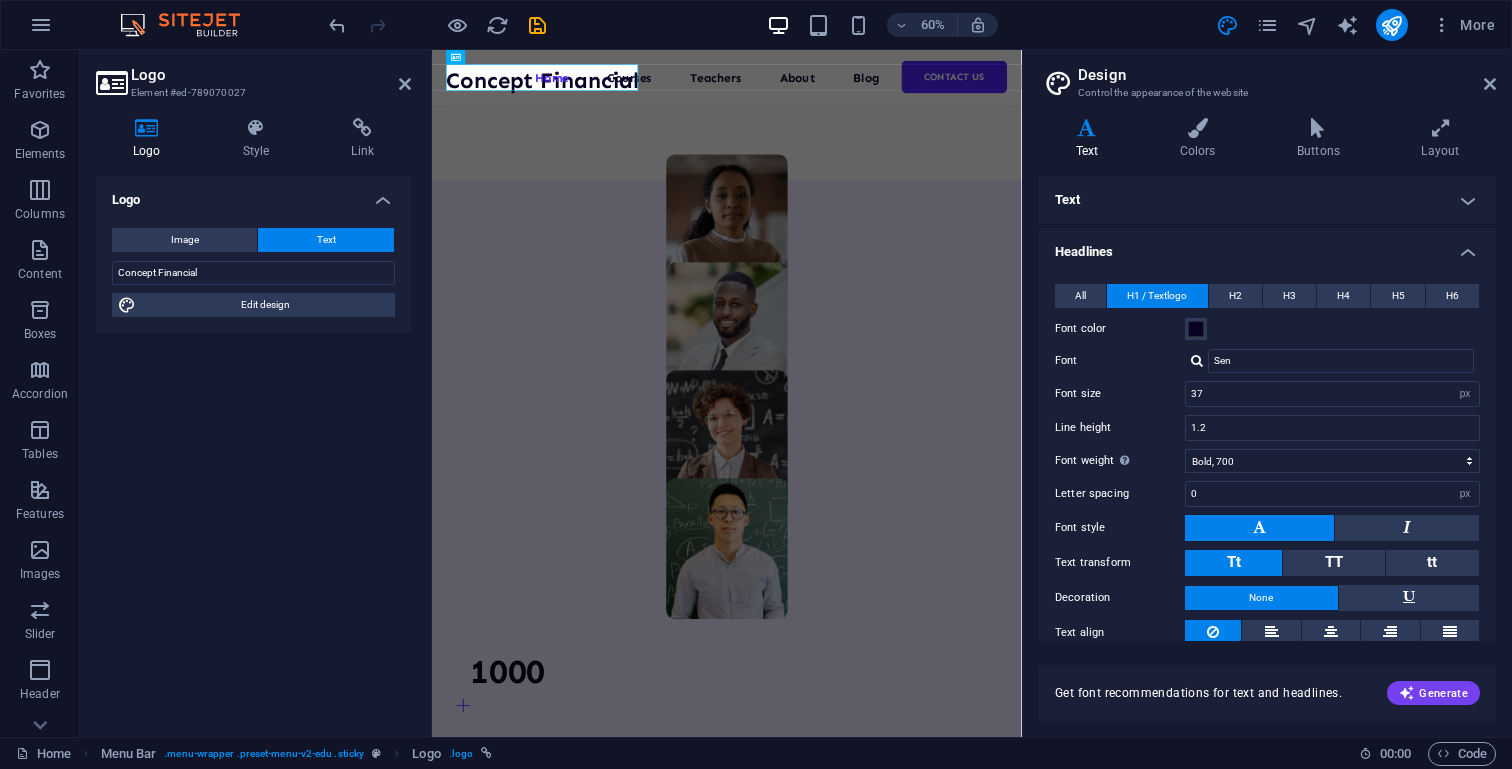 click on "Text" at bounding box center [1267, 200] 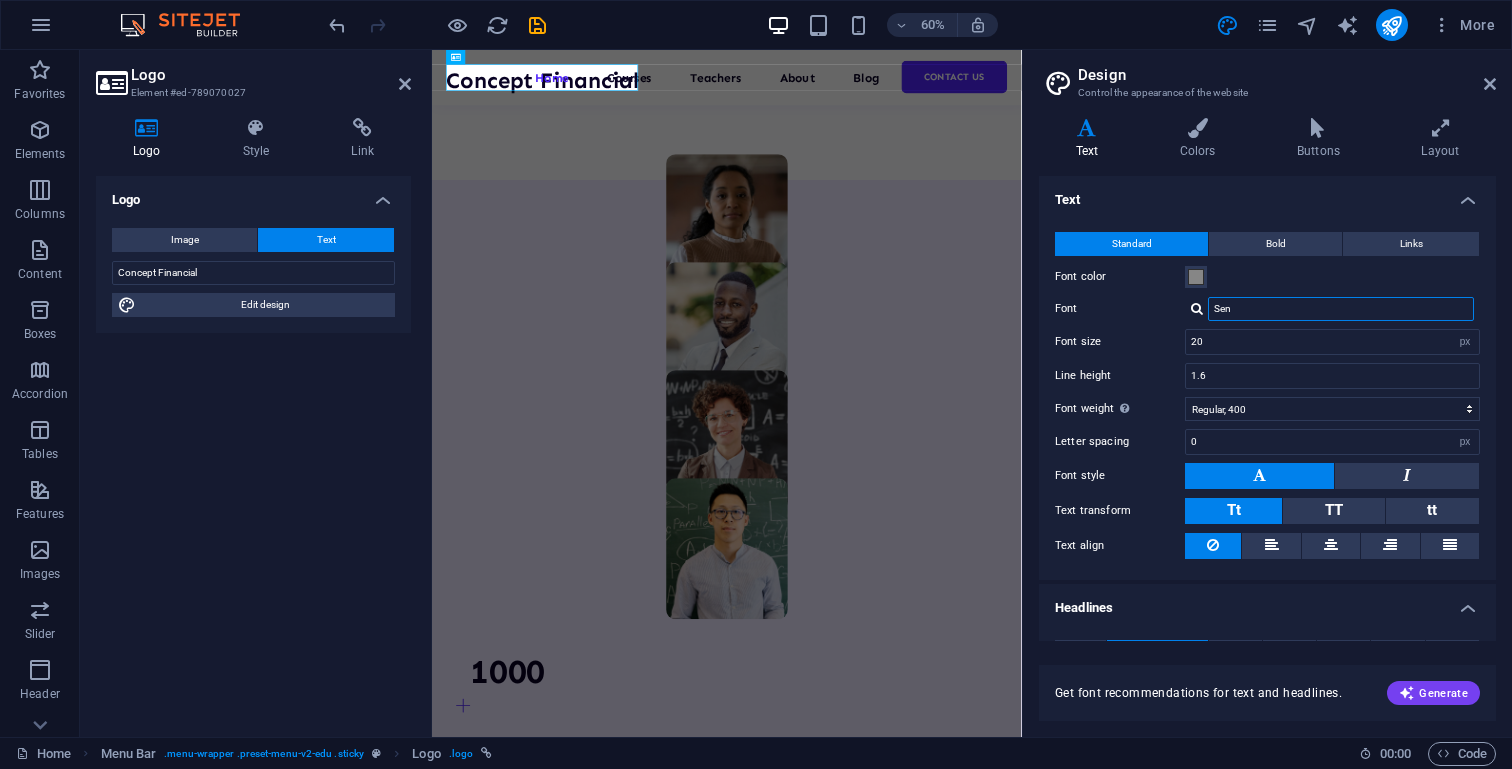 click on "Sen" at bounding box center (1341, 309) 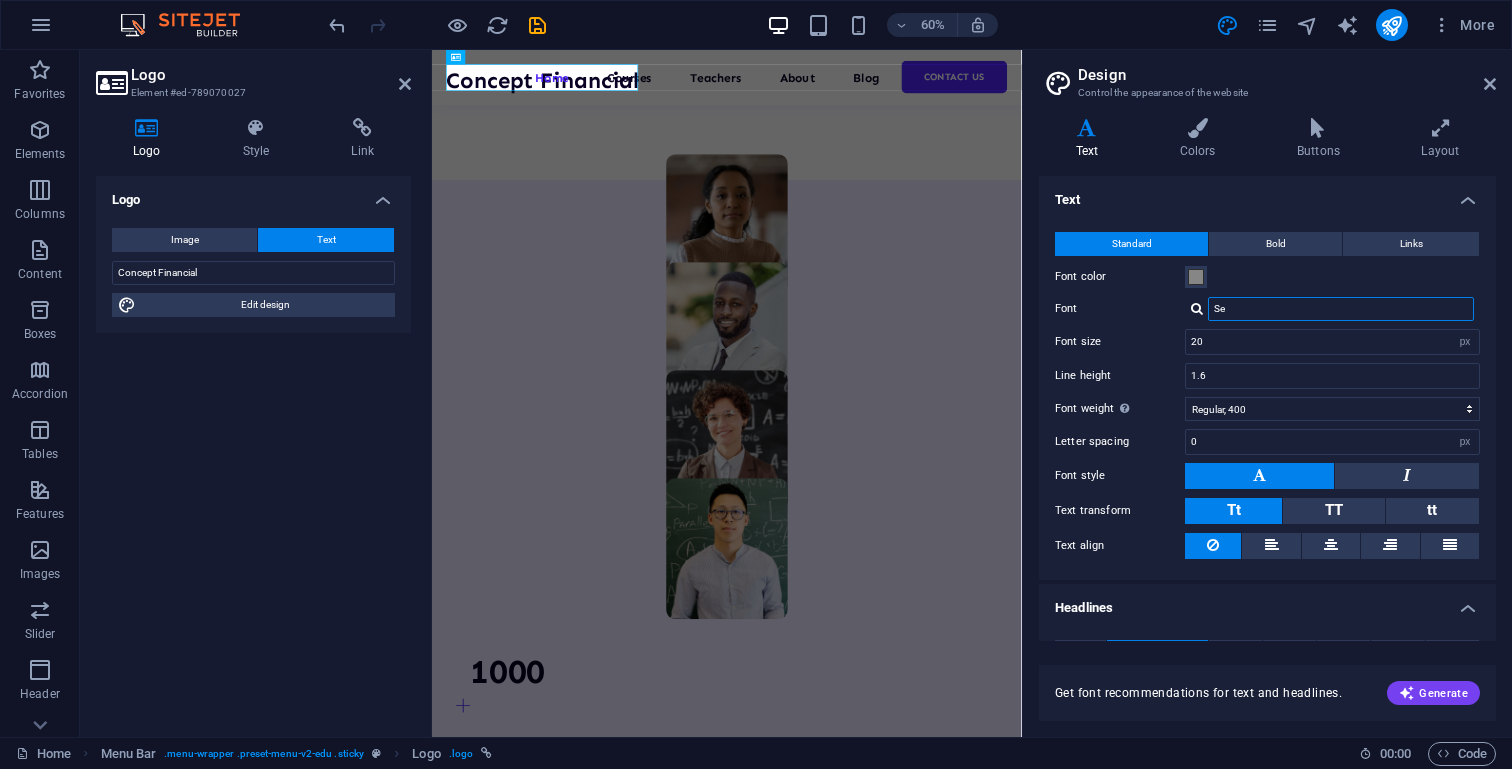 type on "S" 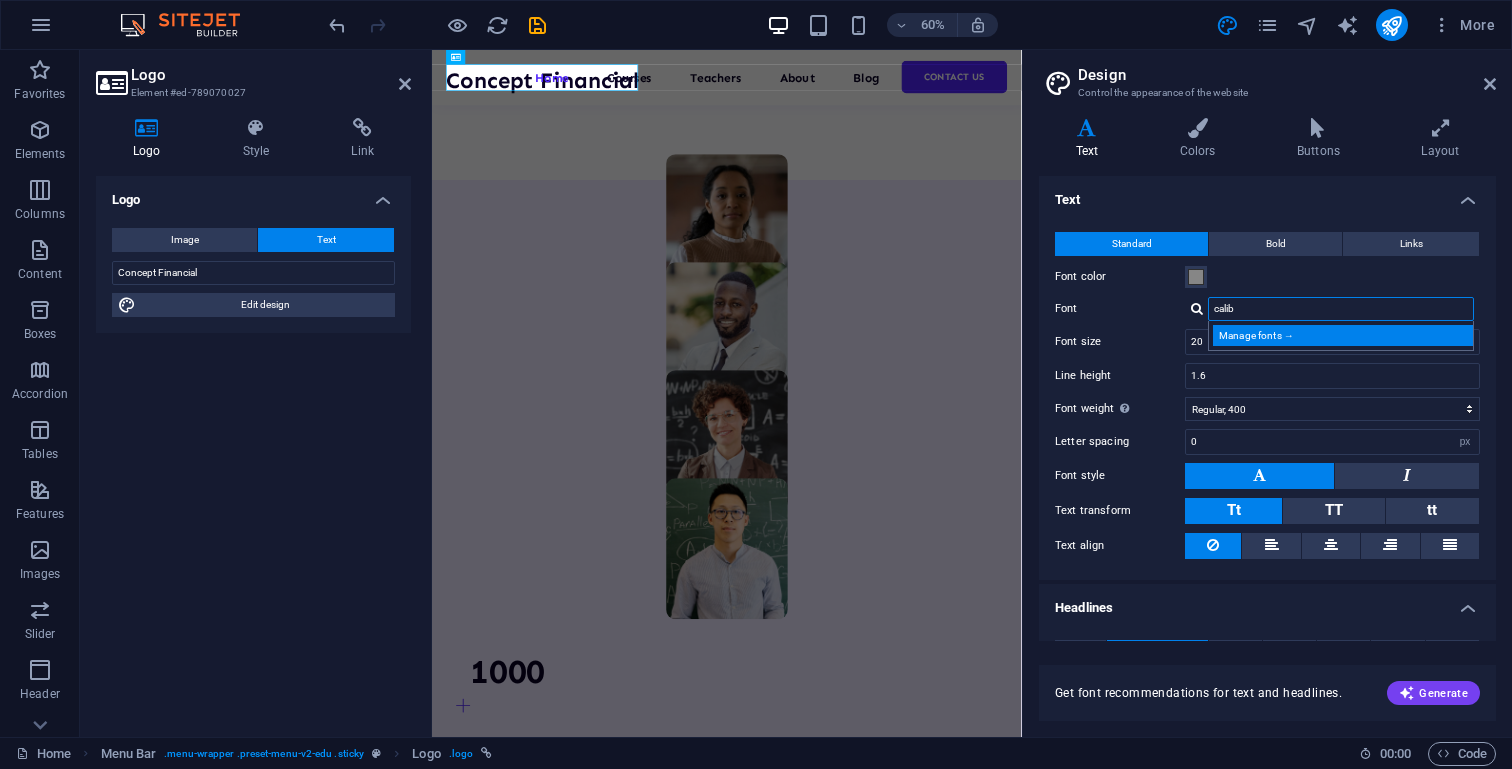 type on "calib" 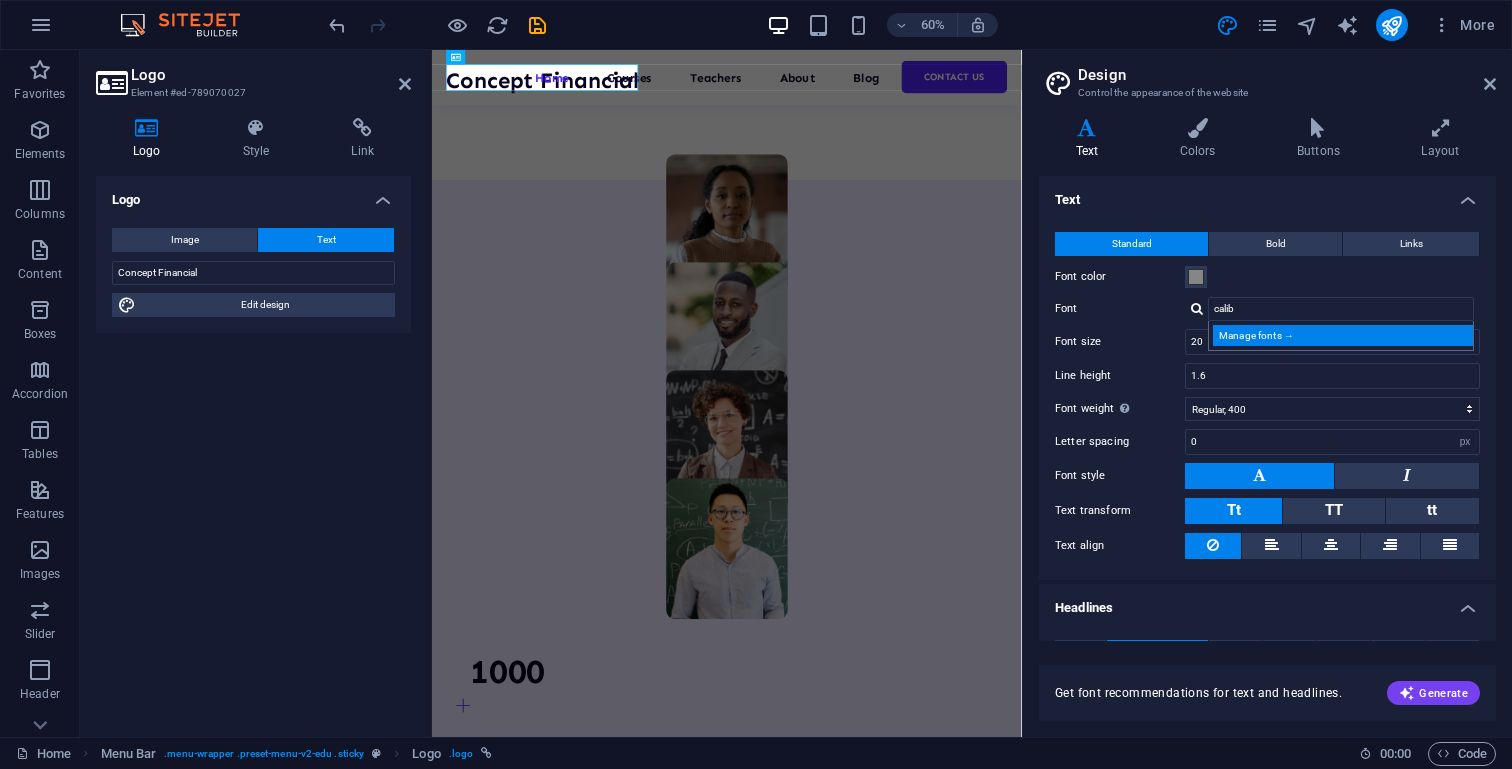 click on "Manage fonts →" at bounding box center [1345, 335] 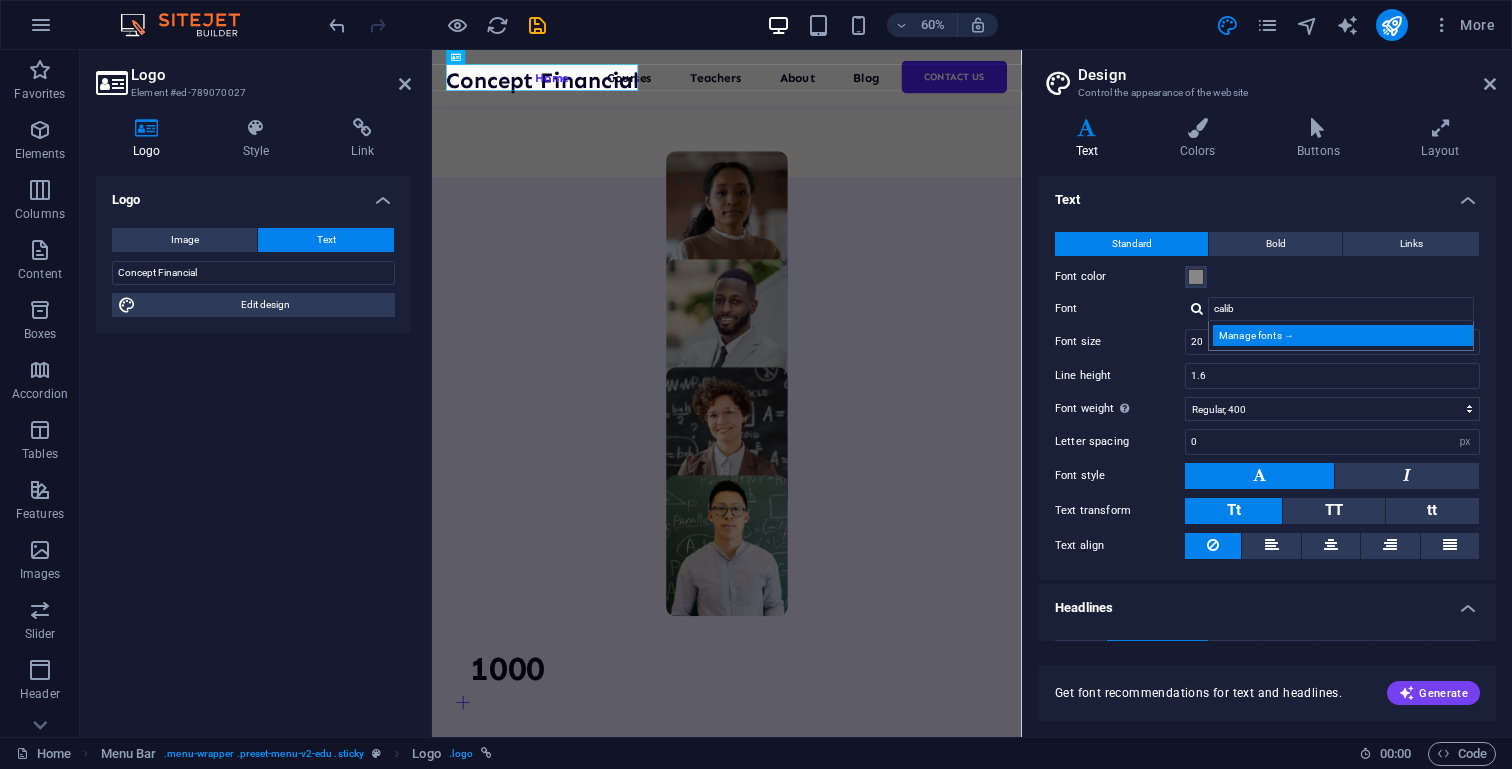 select on "popularity" 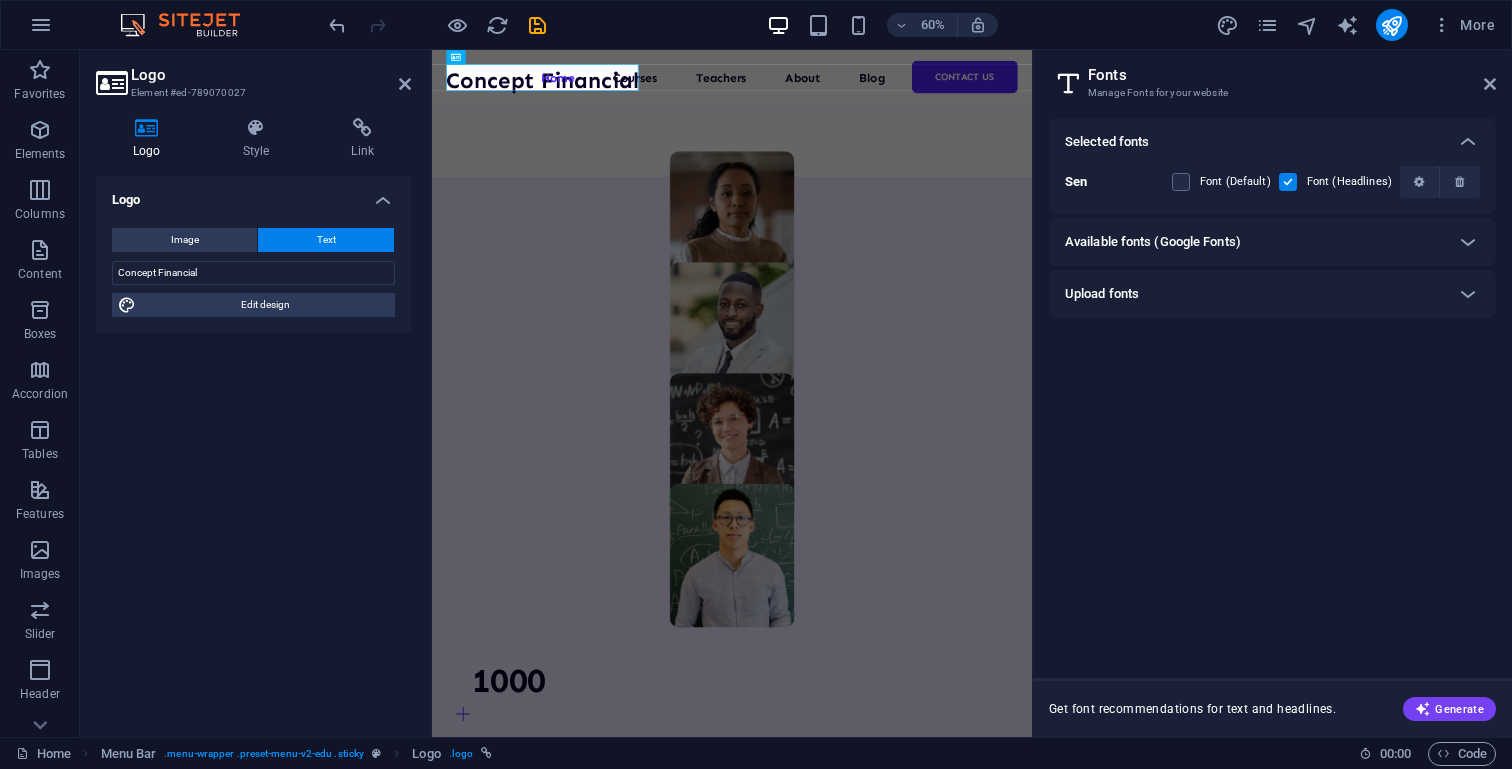 click on "Available fonts (Google Fonts)" at bounding box center [1254, 242] 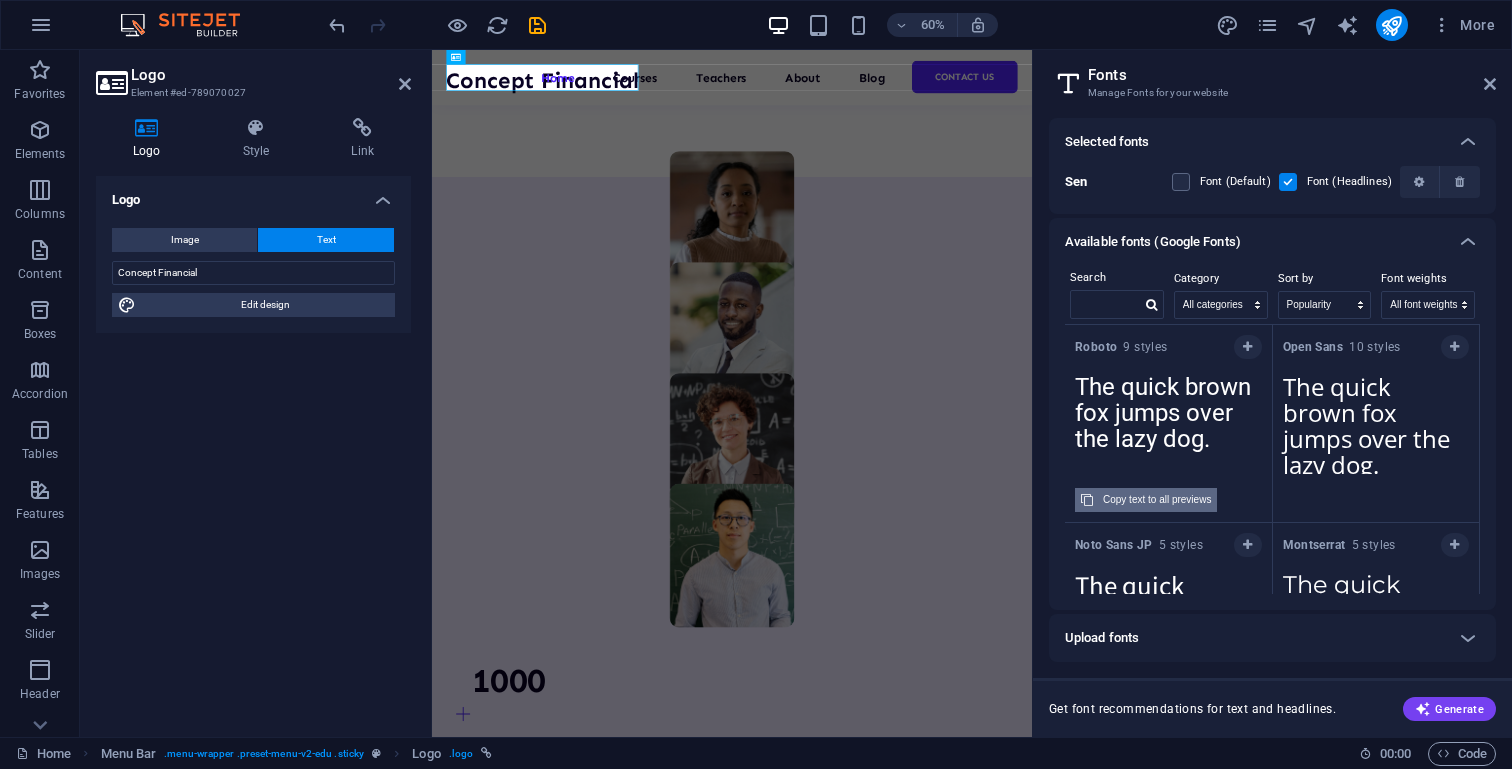 click on "Copy text to all previews" at bounding box center [1157, 500] 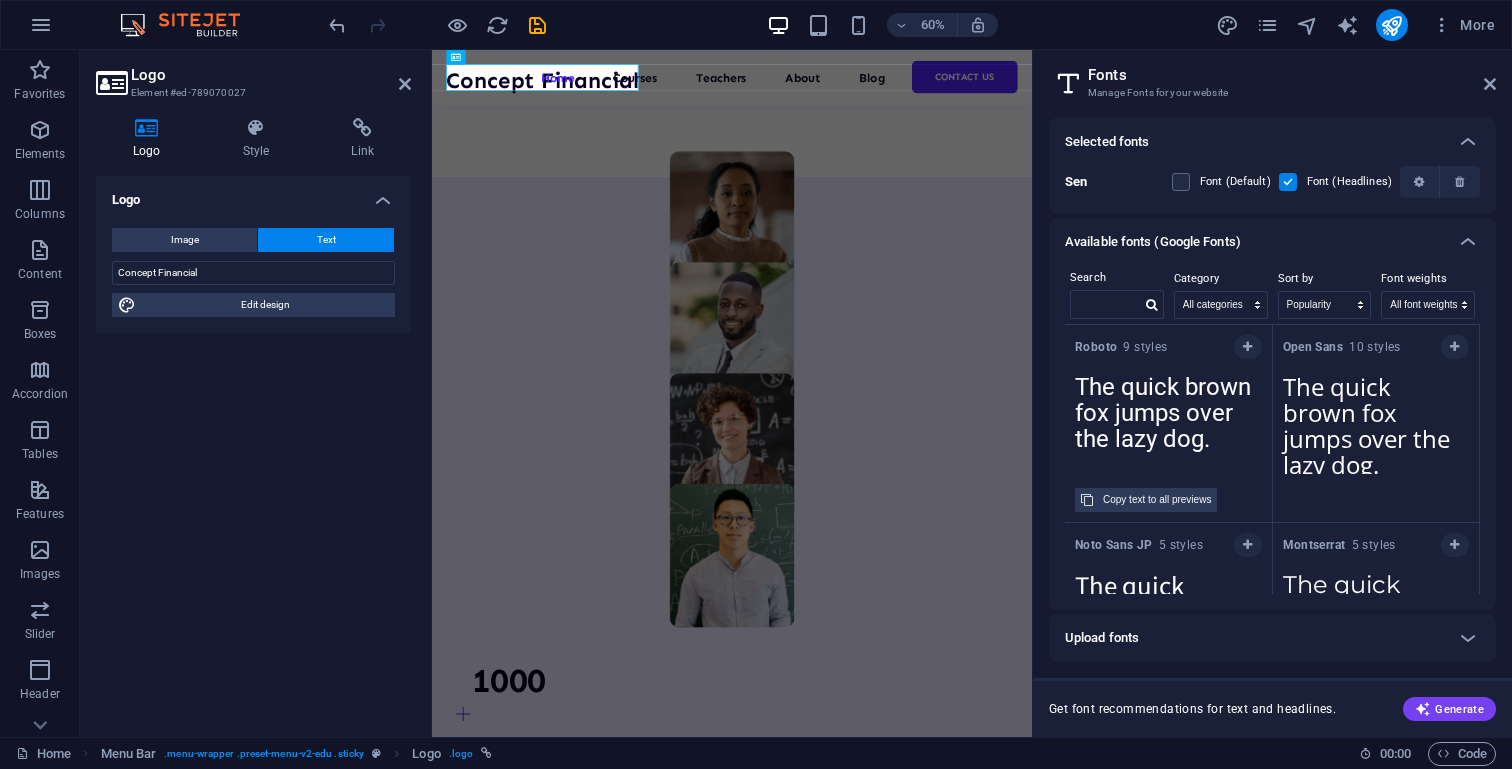 click on "The quick brown fox jumps over the lazy dog." at bounding box center [1168, 419] 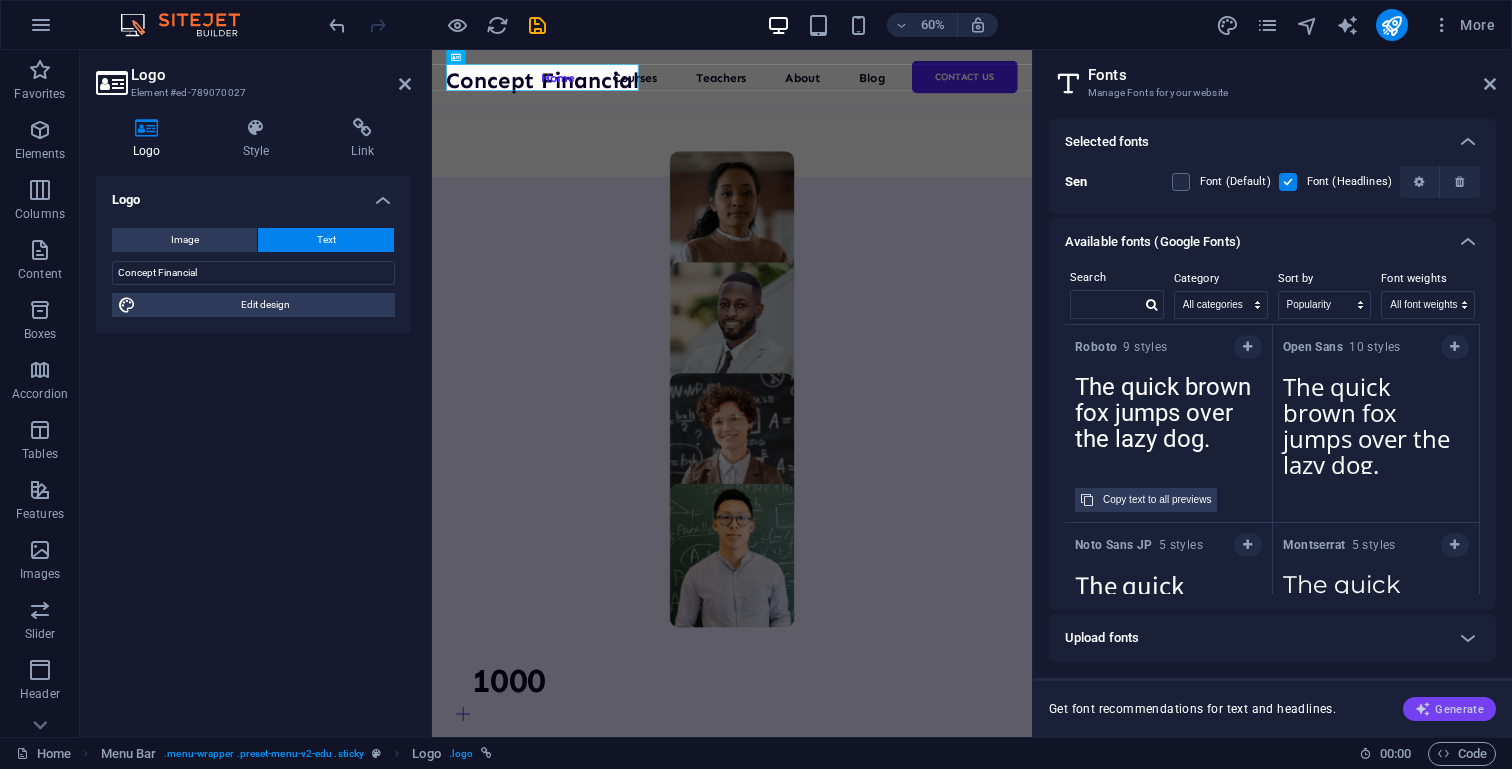 click on "Generate" at bounding box center [1449, 709] 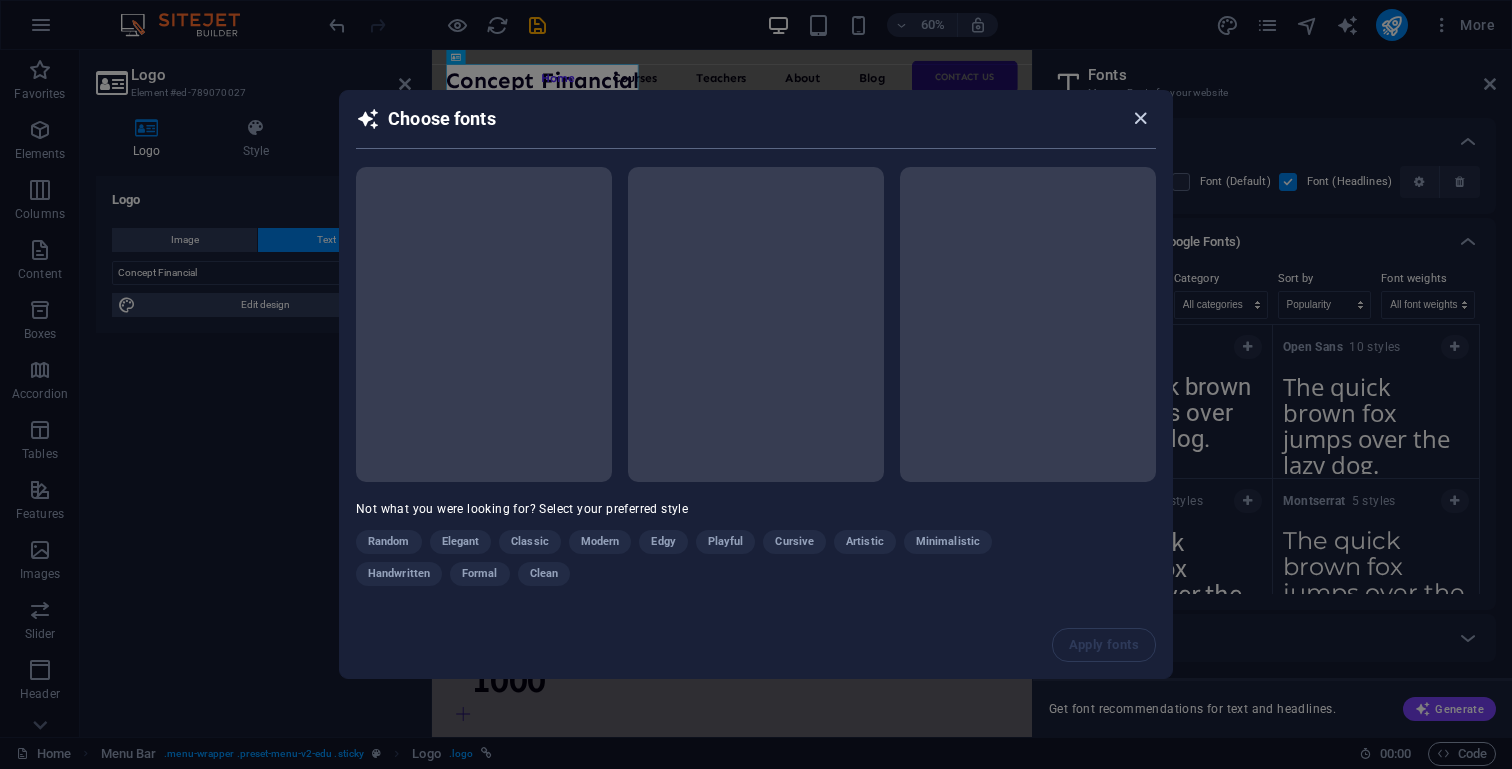 click at bounding box center [1140, 118] 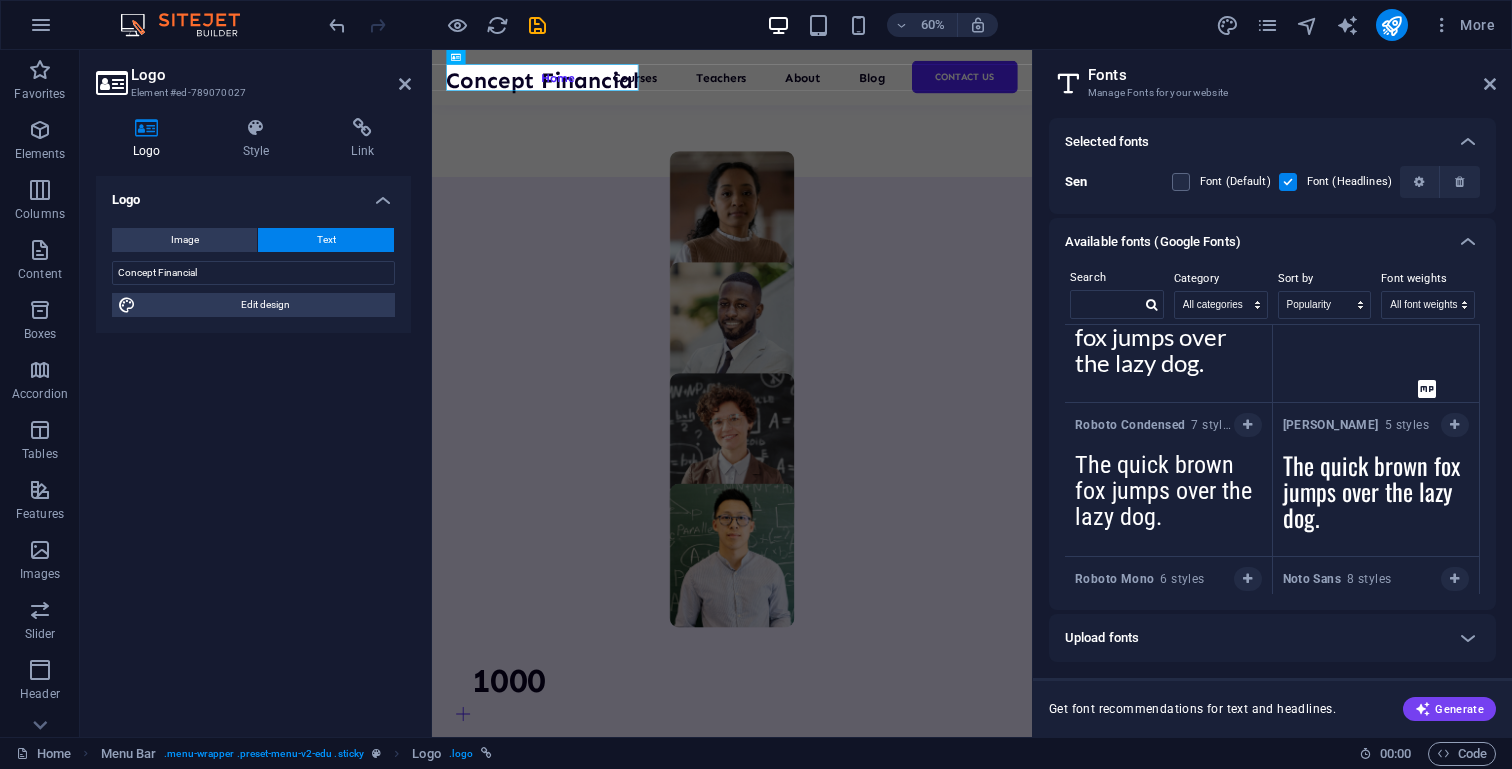 scroll, scrollTop: 542, scrollLeft: 0, axis: vertical 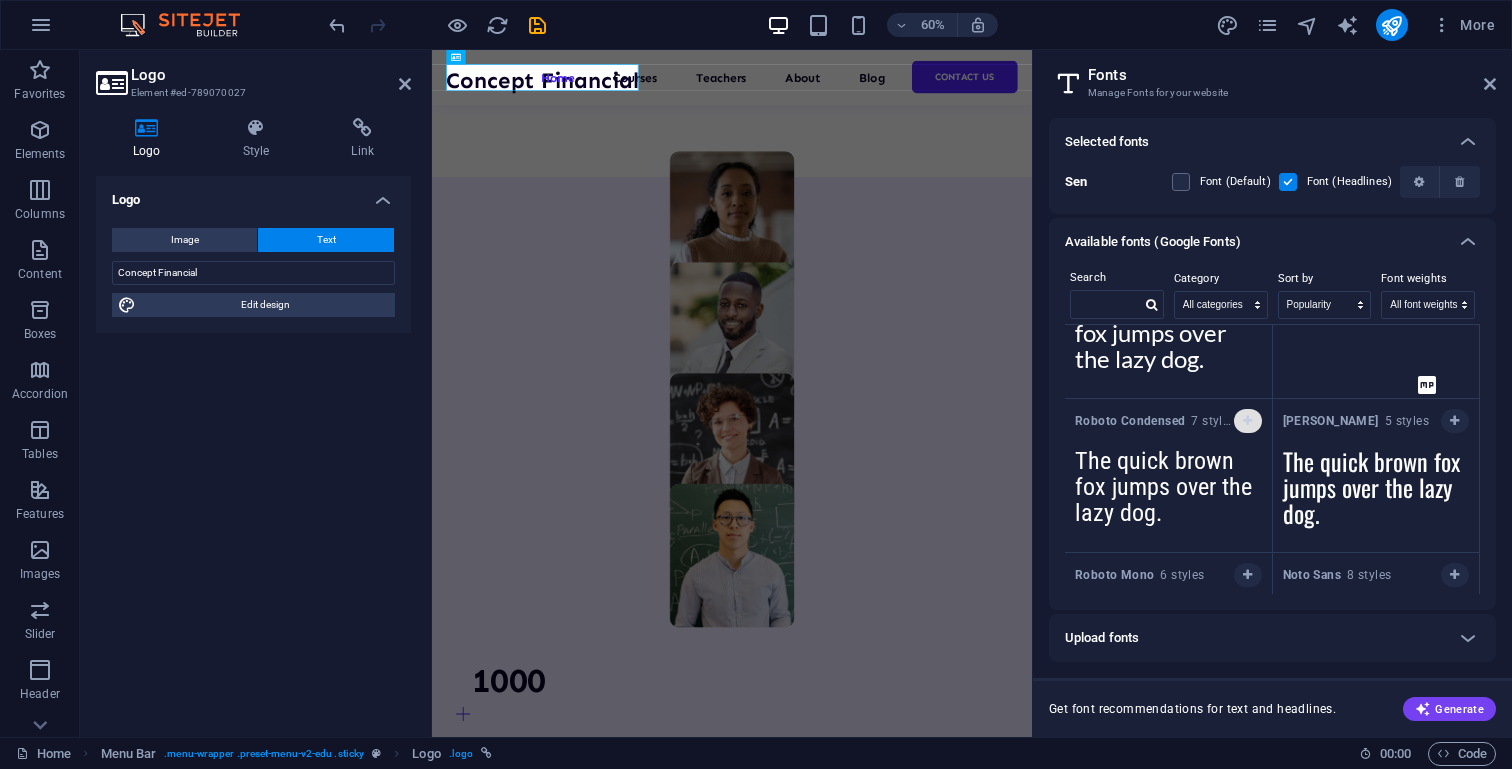 click at bounding box center (1247, 421) 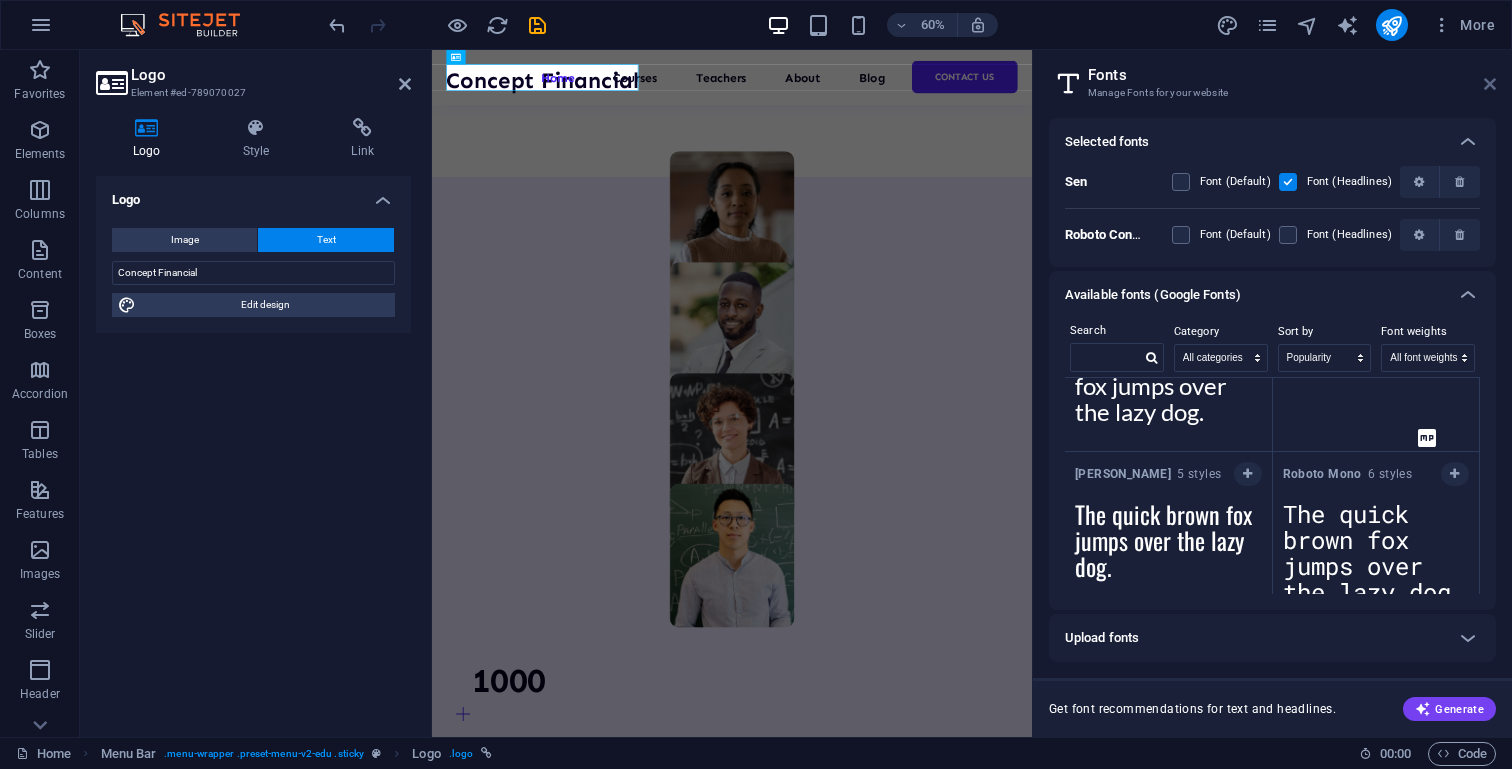 click at bounding box center [1490, 84] 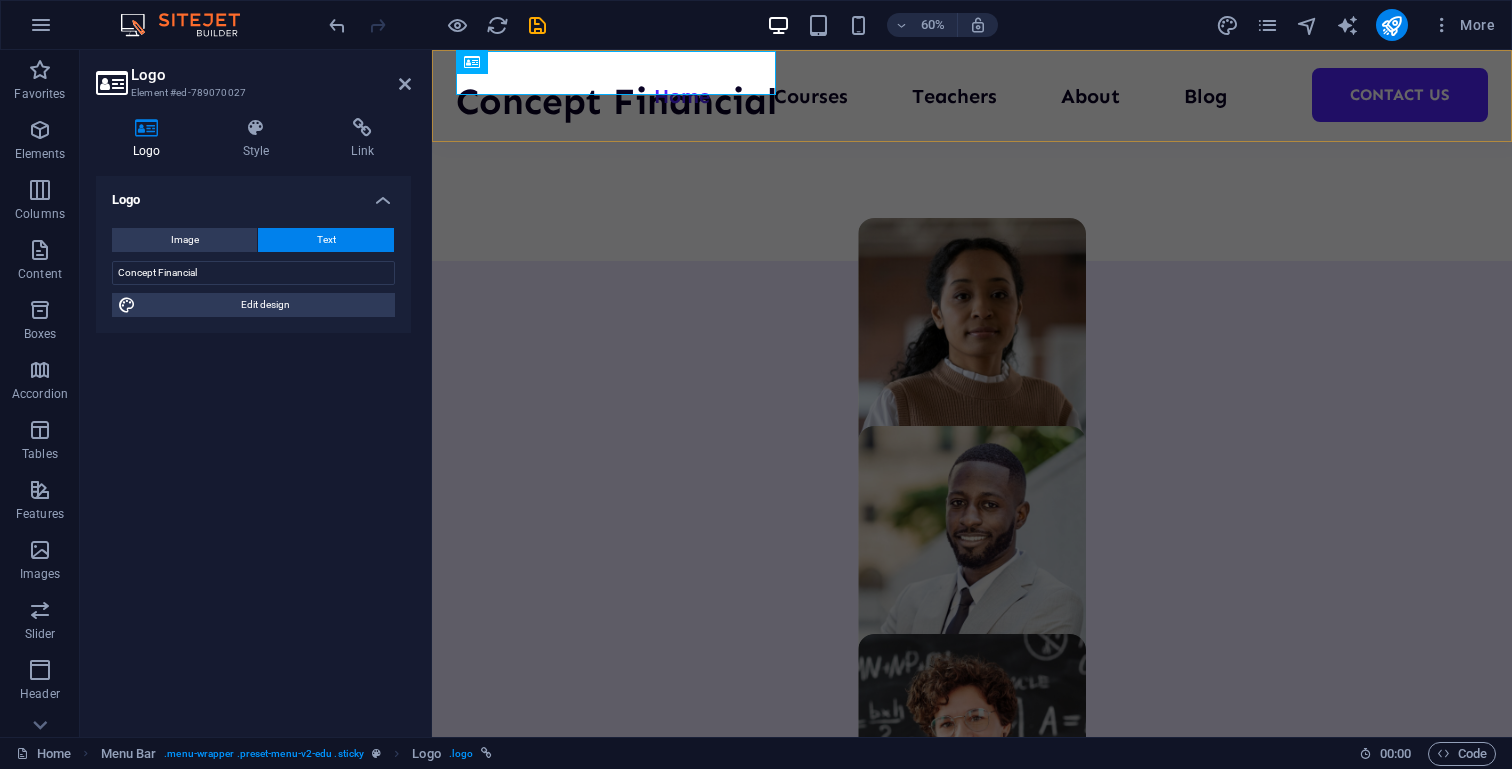 scroll, scrollTop: 1147, scrollLeft: 0, axis: vertical 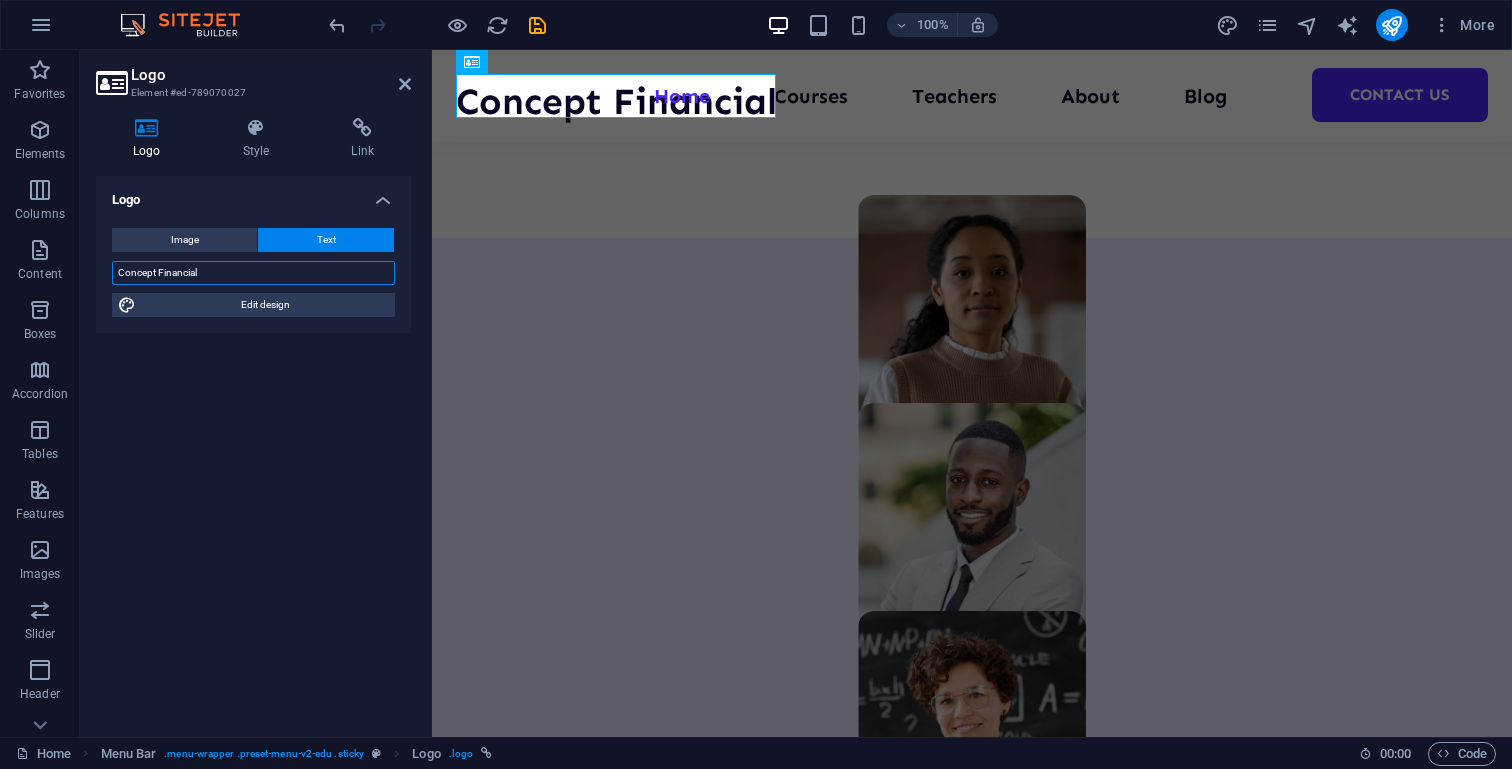 click on "Concept Financial" at bounding box center [253, 273] 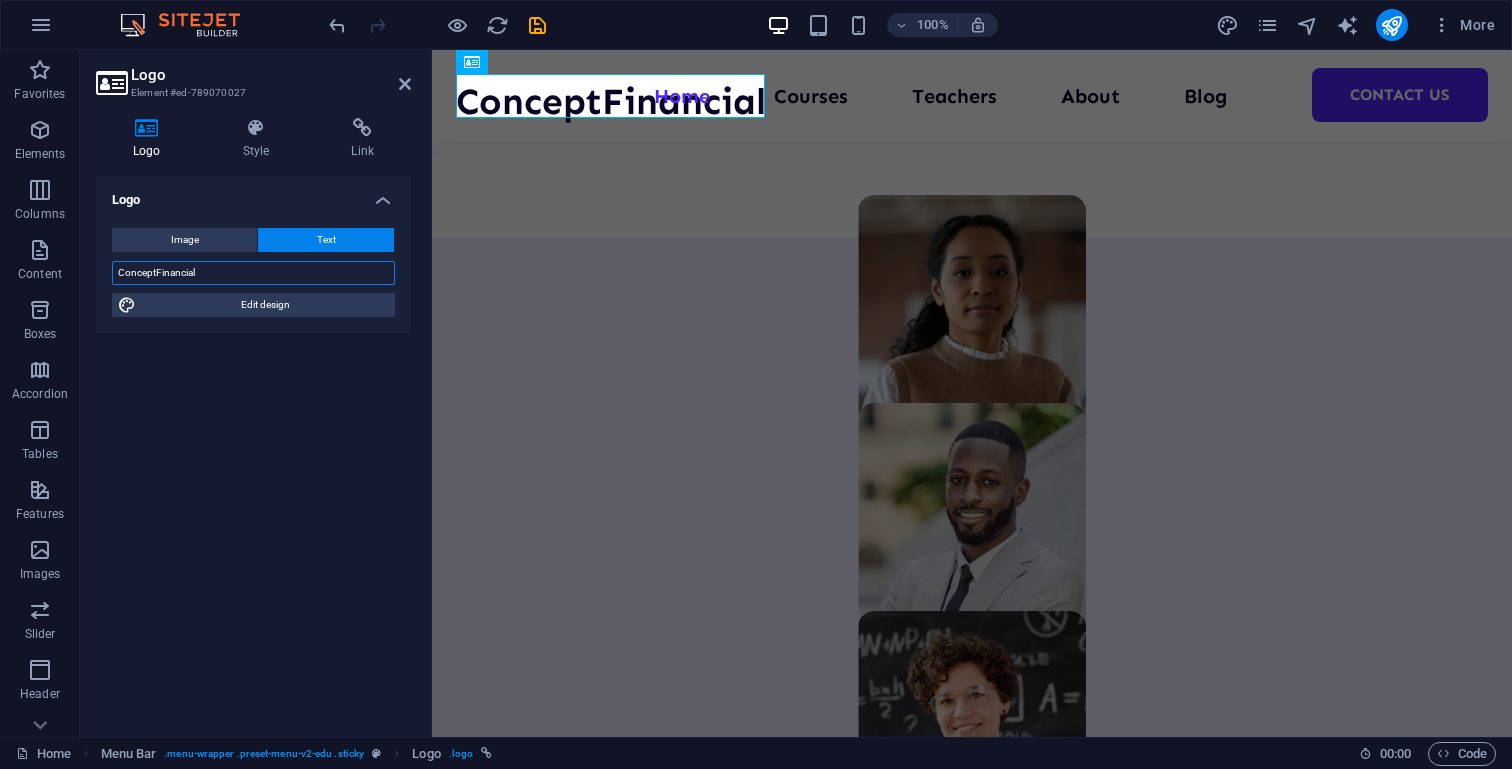 click on "ConceptFinancial" at bounding box center (253, 273) 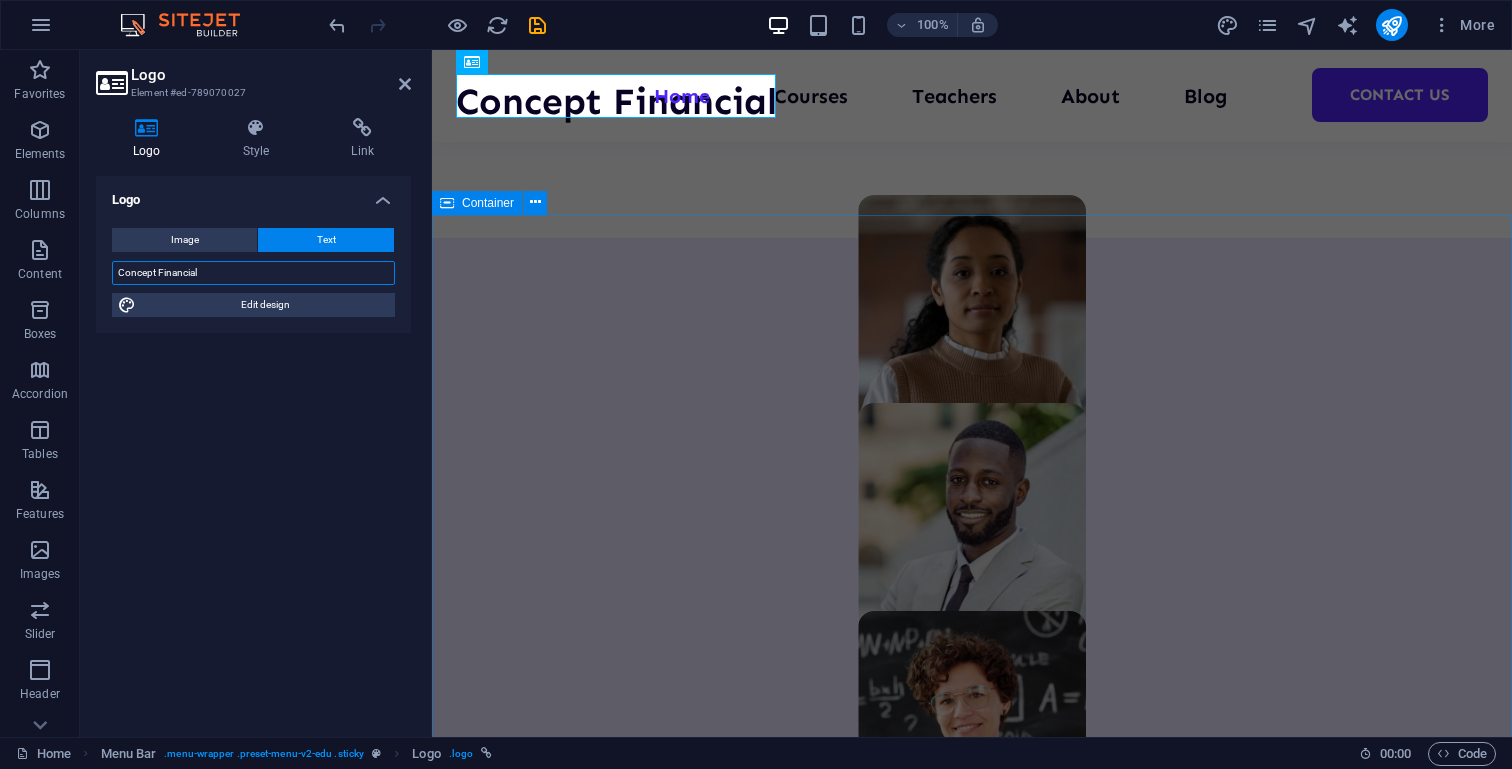 type on "Concept Financial" 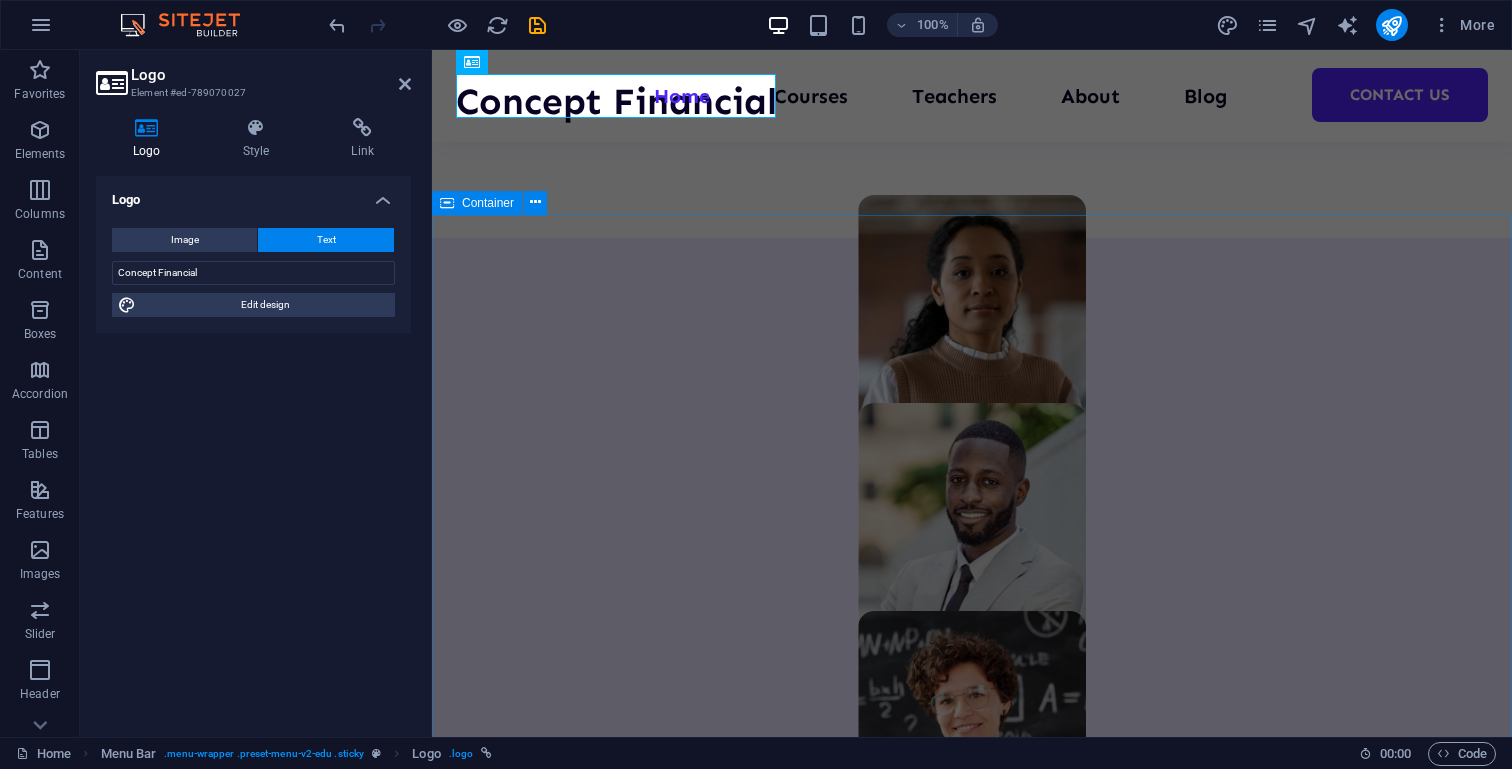click on "About Education Highly skilled teachers Lorem ipsum dolor sit amet consectetur. Modern course content Lorem ipsum dolor sit amet consectetur. Great community Lorem ipsum dolor sit amet consectetur. All about us" at bounding box center [972, 2475] 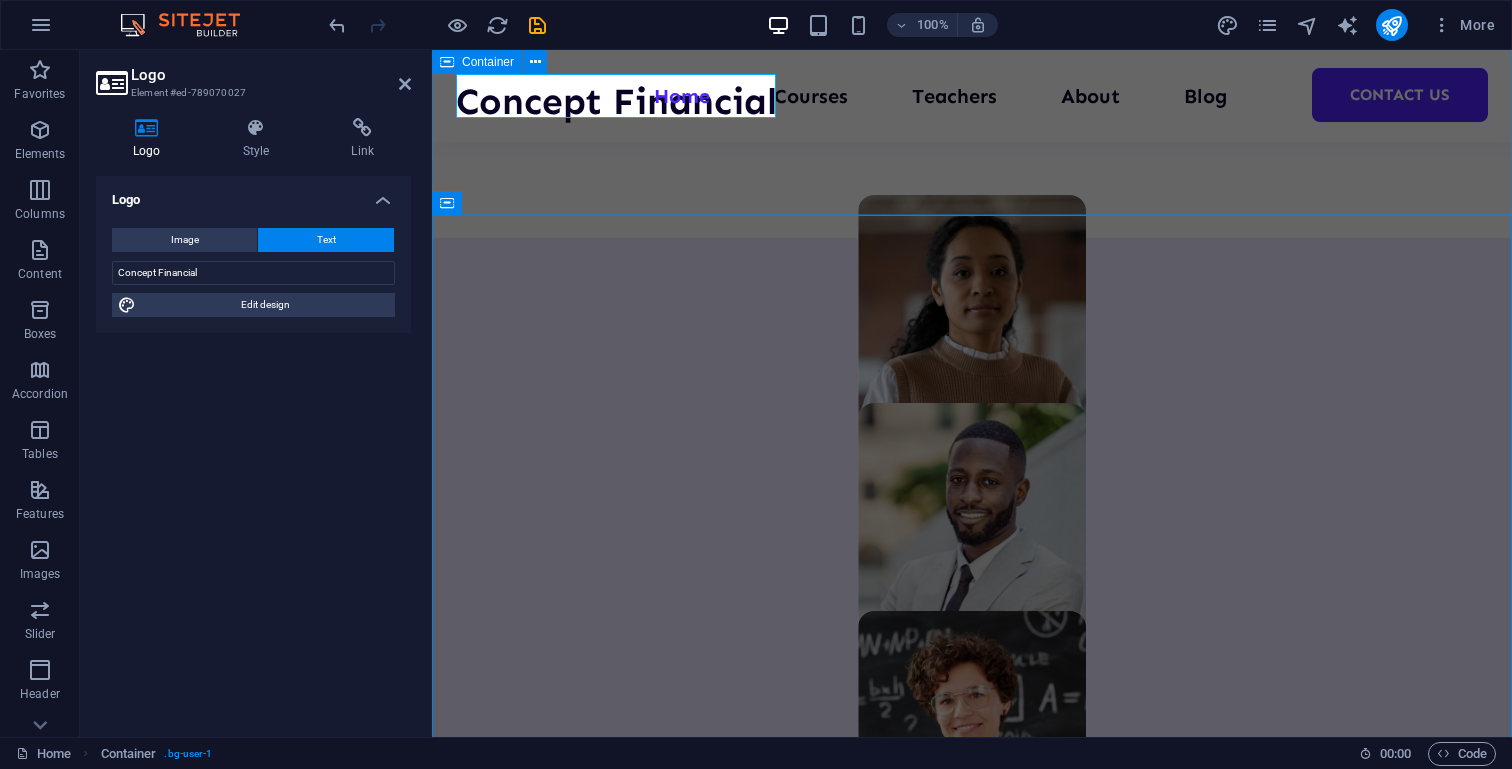 scroll, scrollTop: 1170, scrollLeft: 0, axis: vertical 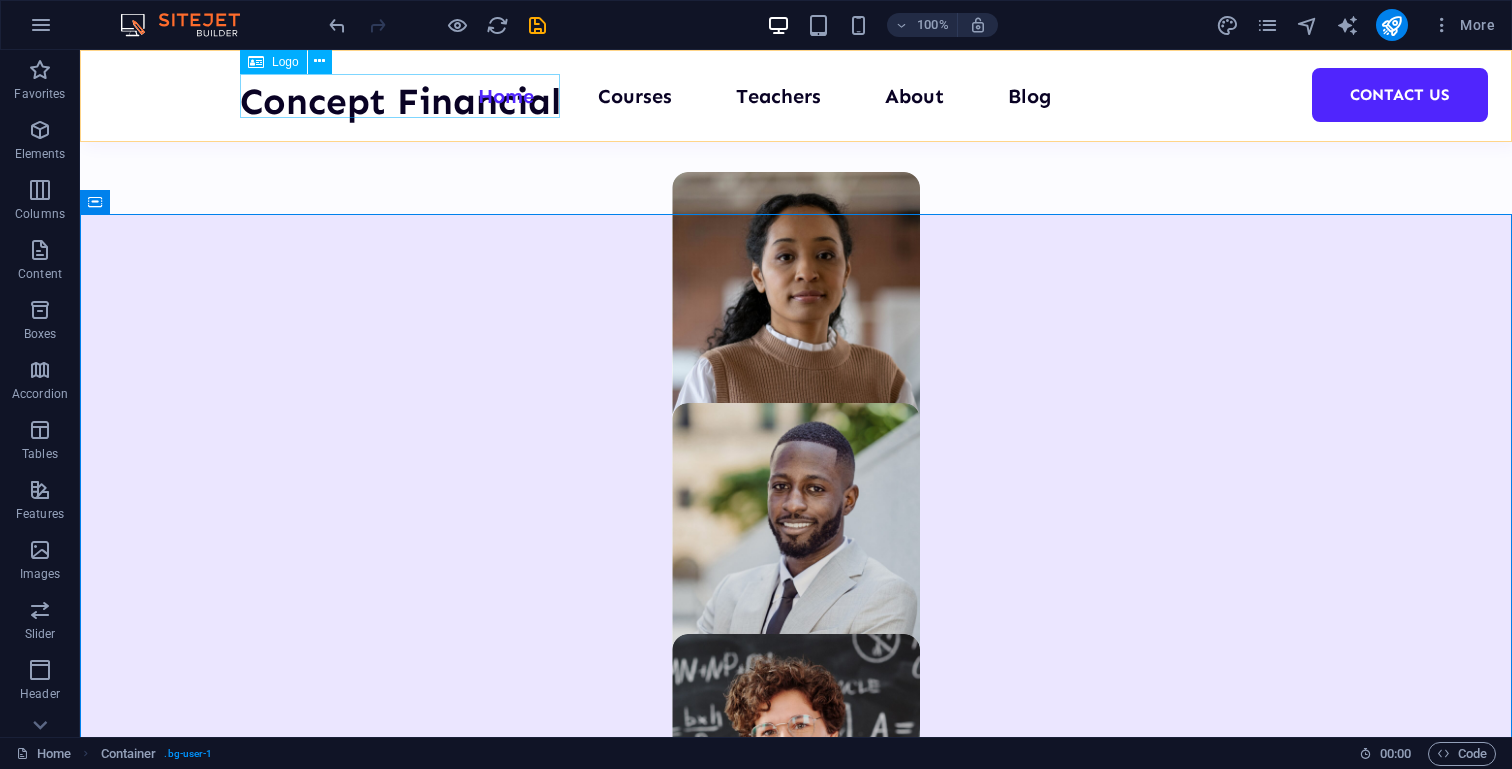 click on "Concept Financial" at bounding box center [400, 102] 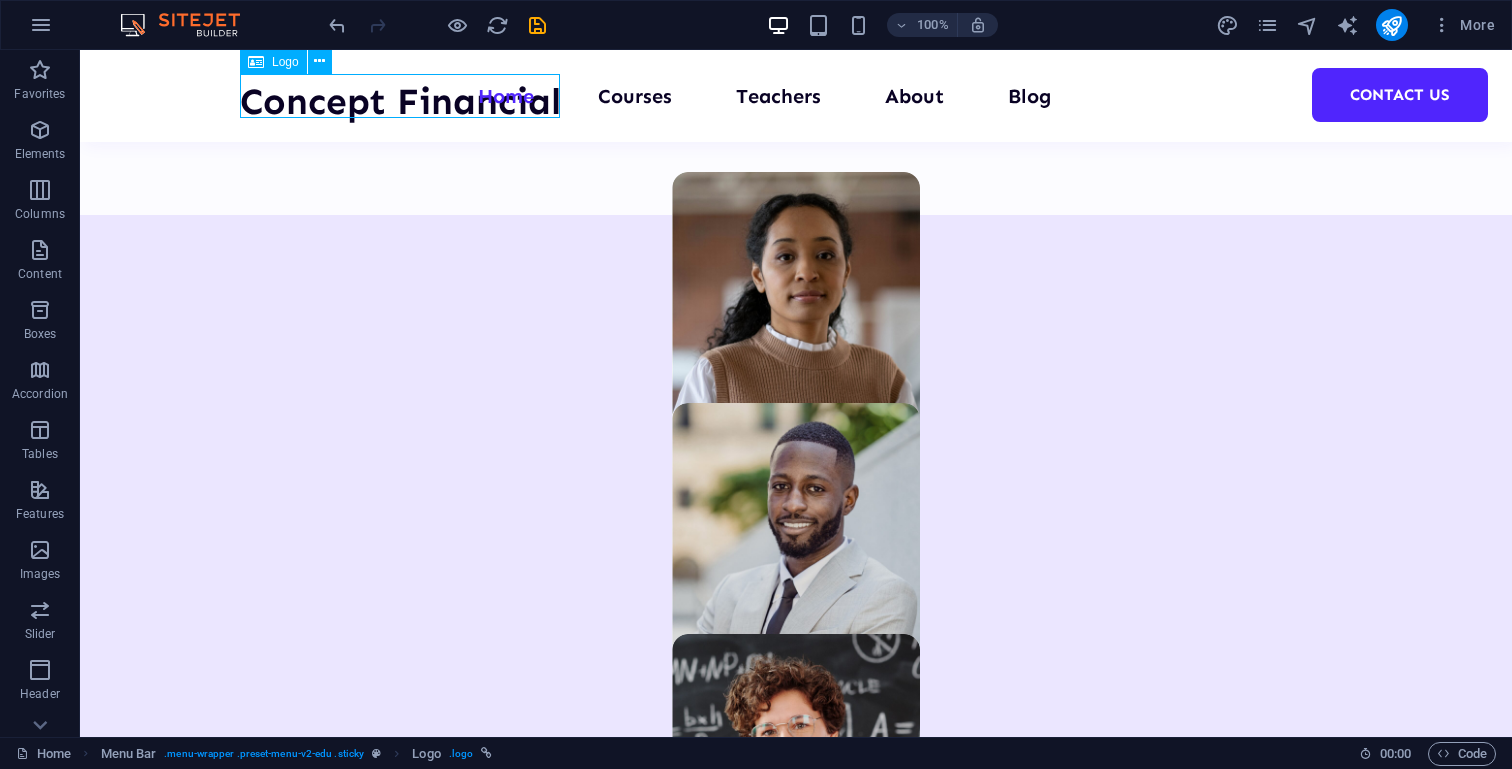 click on "Concept Financial" at bounding box center [400, 102] 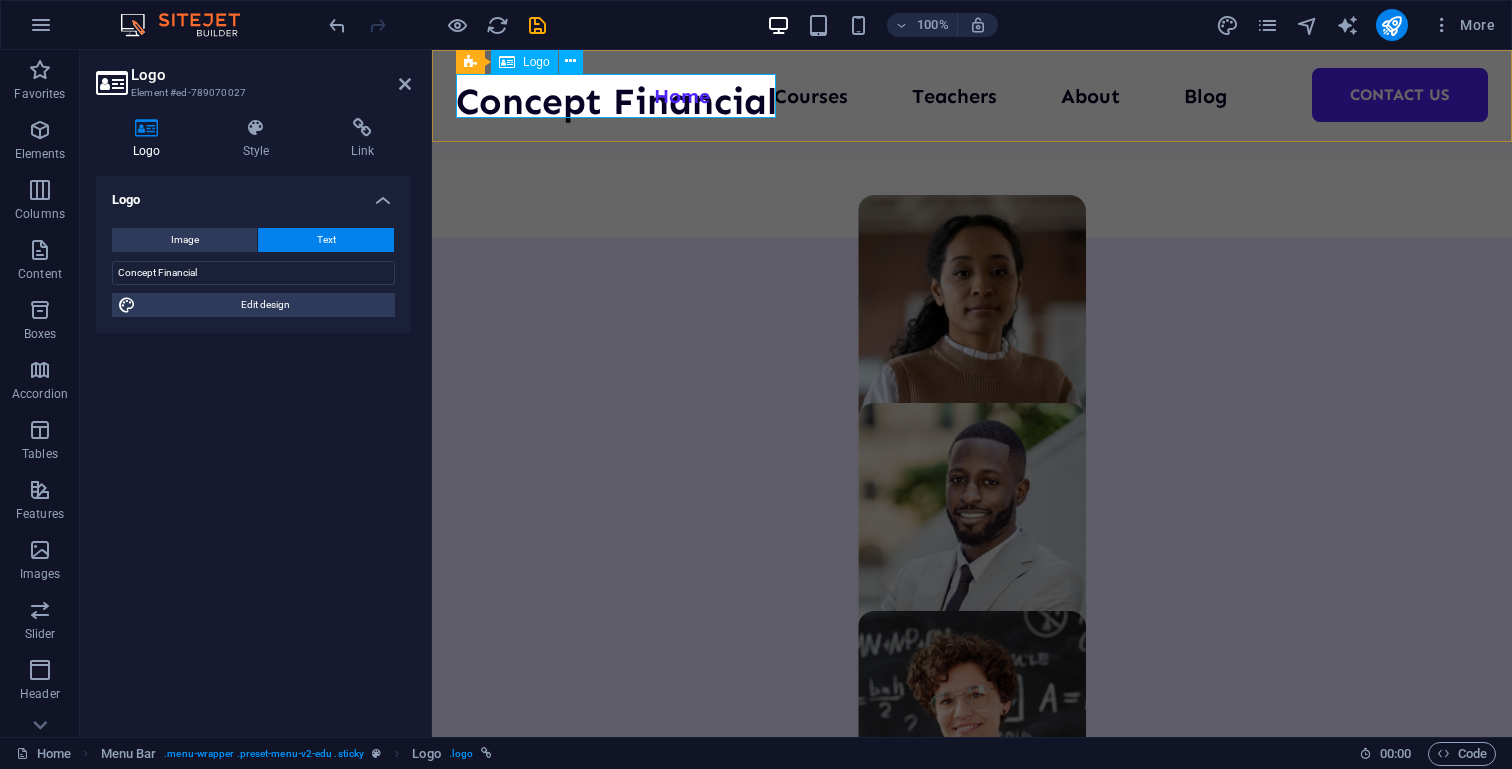 click on "Concept Financial" at bounding box center [616, 102] 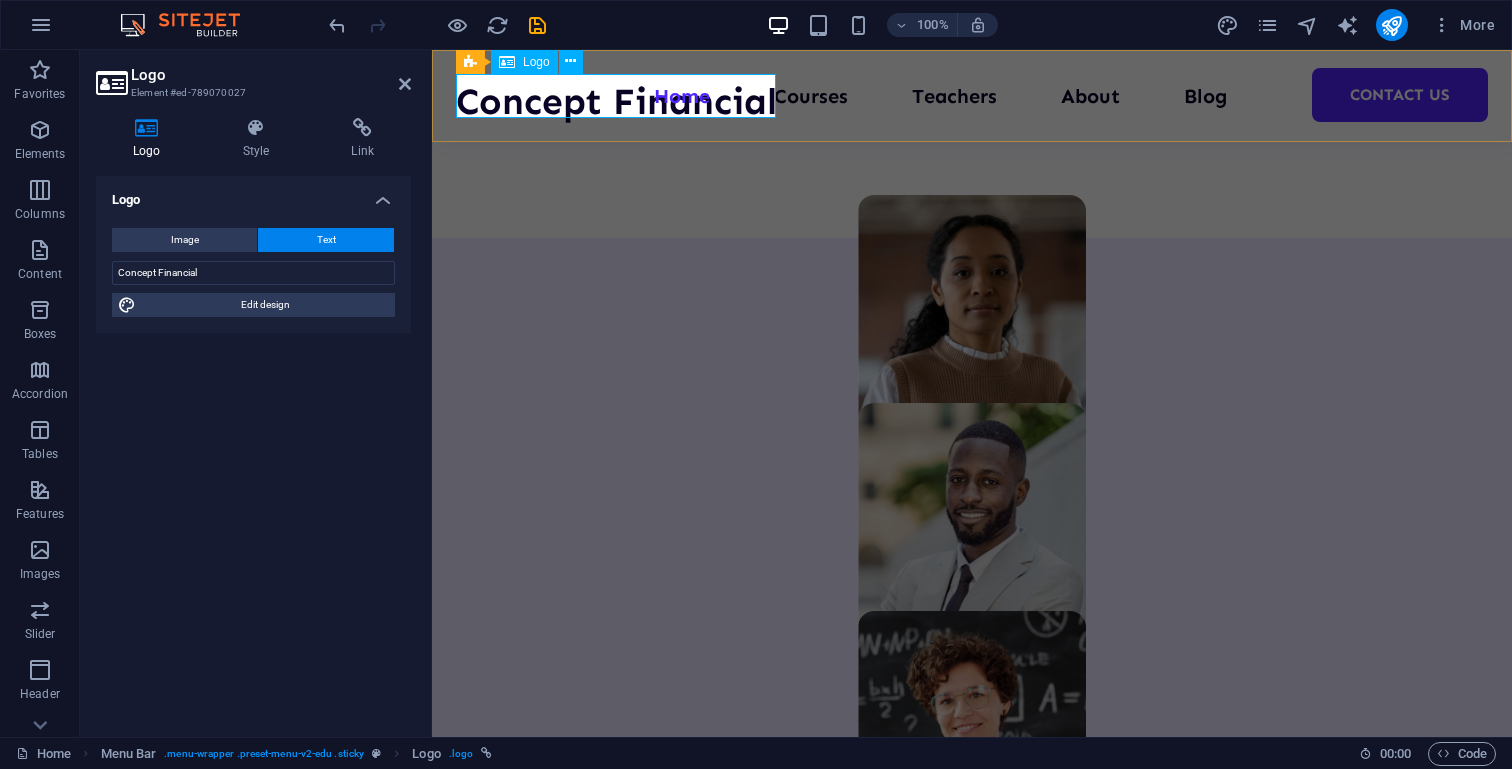 click on "Concept Financial" at bounding box center (616, 102) 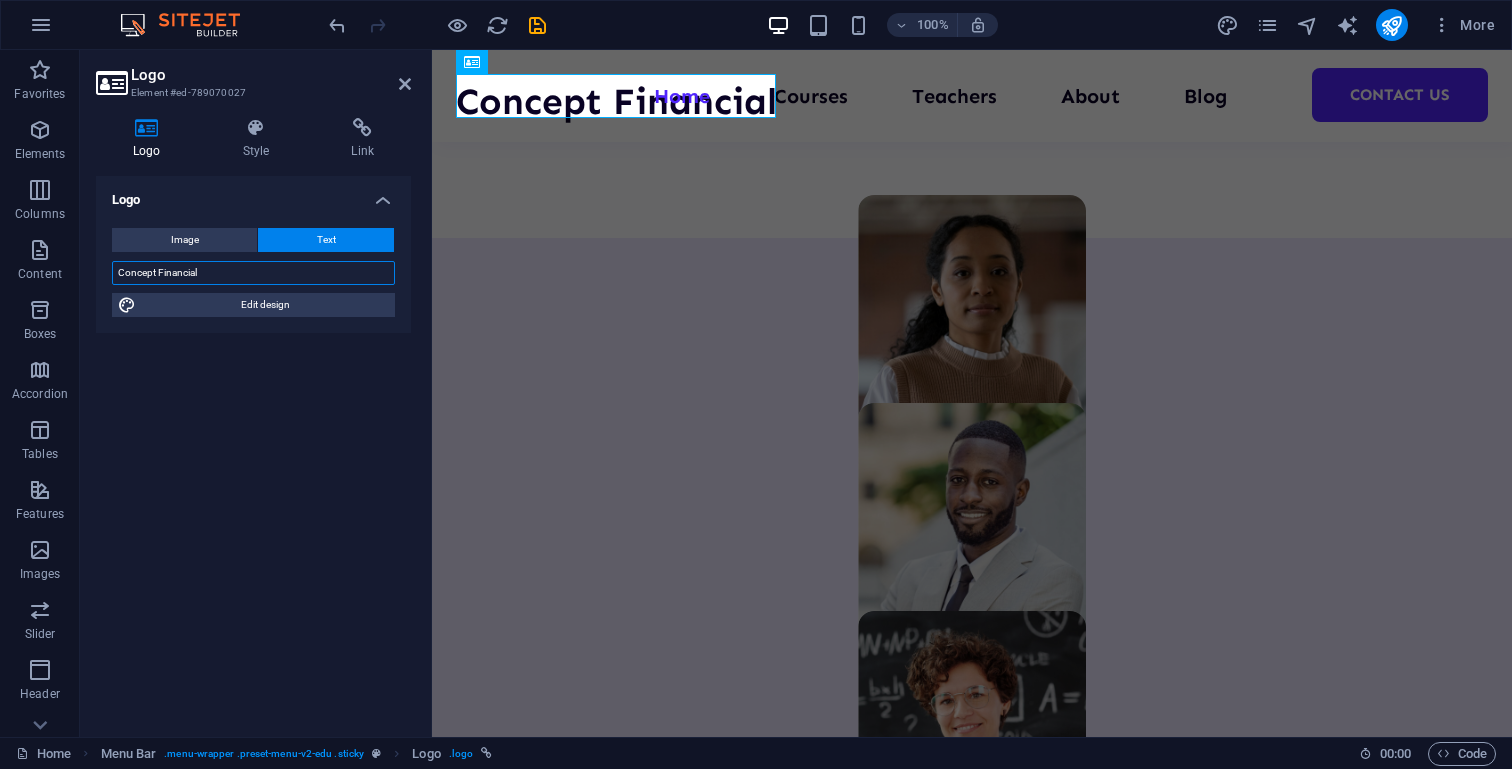 click on "Concept Financial" at bounding box center [253, 273] 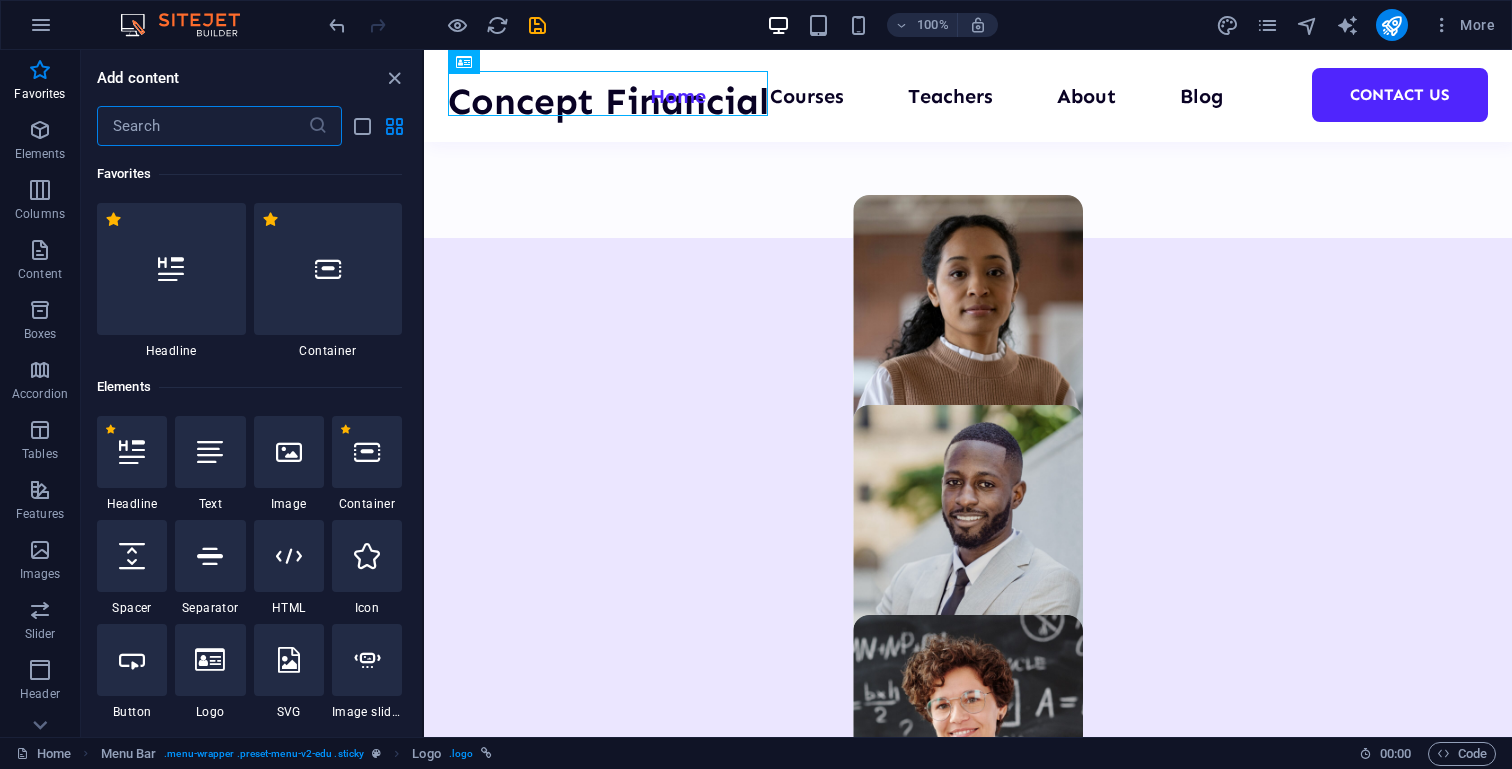 scroll, scrollTop: 1149, scrollLeft: 0, axis: vertical 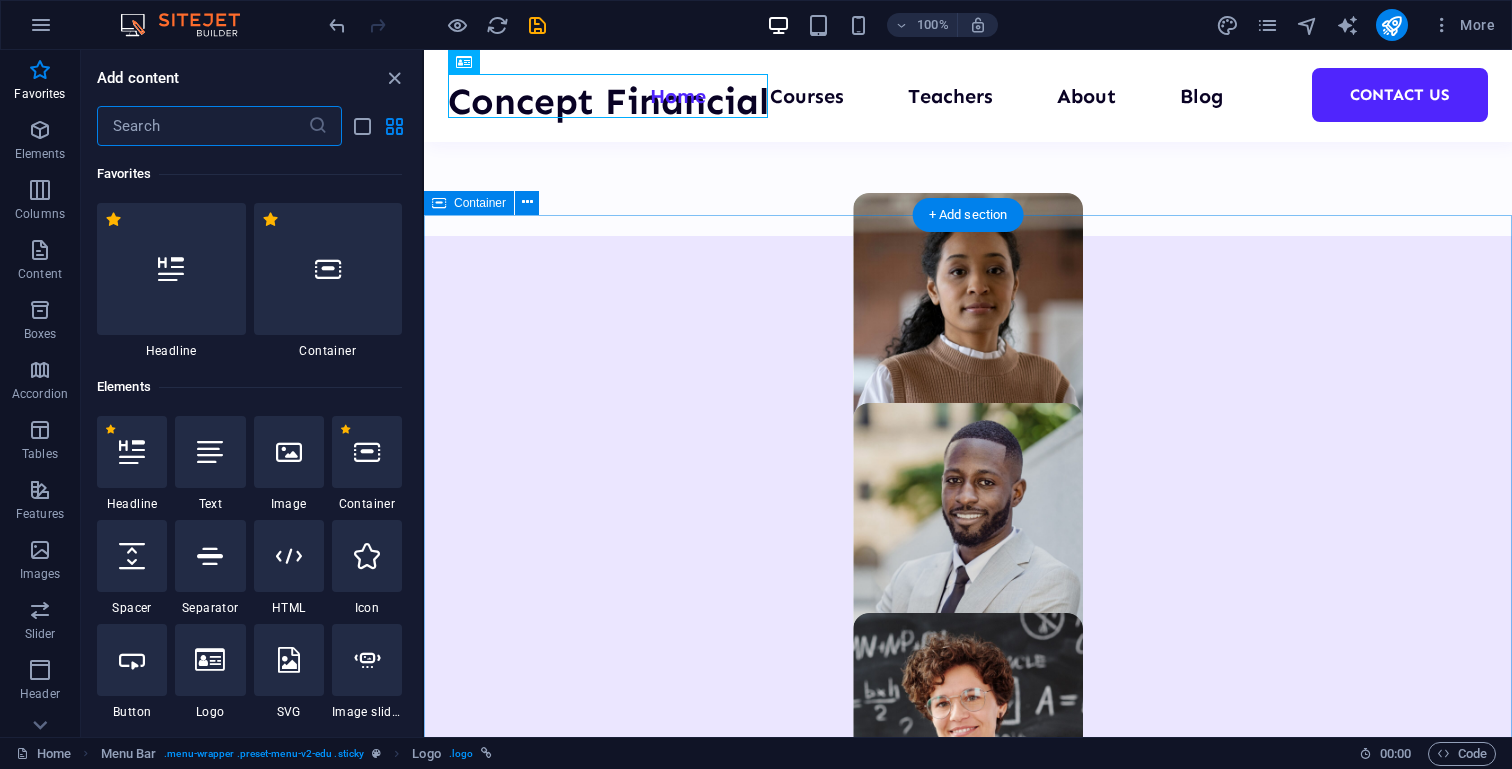 click on "About Education Highly skilled teachers Lorem ipsum dolor sit amet consectetur. Modern course content Lorem ipsum dolor sit amet consectetur. Great community Lorem ipsum dolor sit amet consectetur. All about us" at bounding box center [968, 2483] 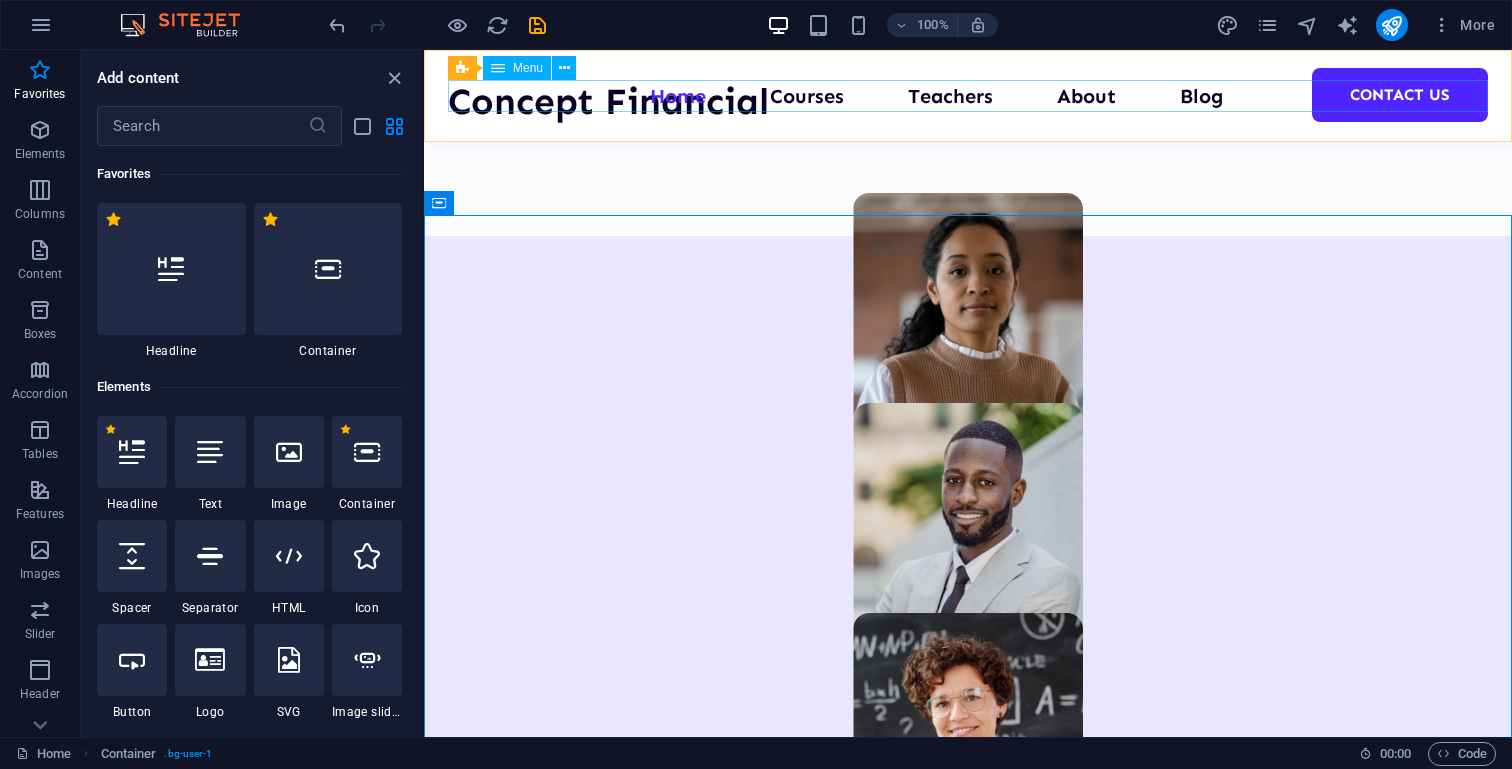 click on "Home Courses Teachers About Blog Contact Us" at bounding box center [968, 96] 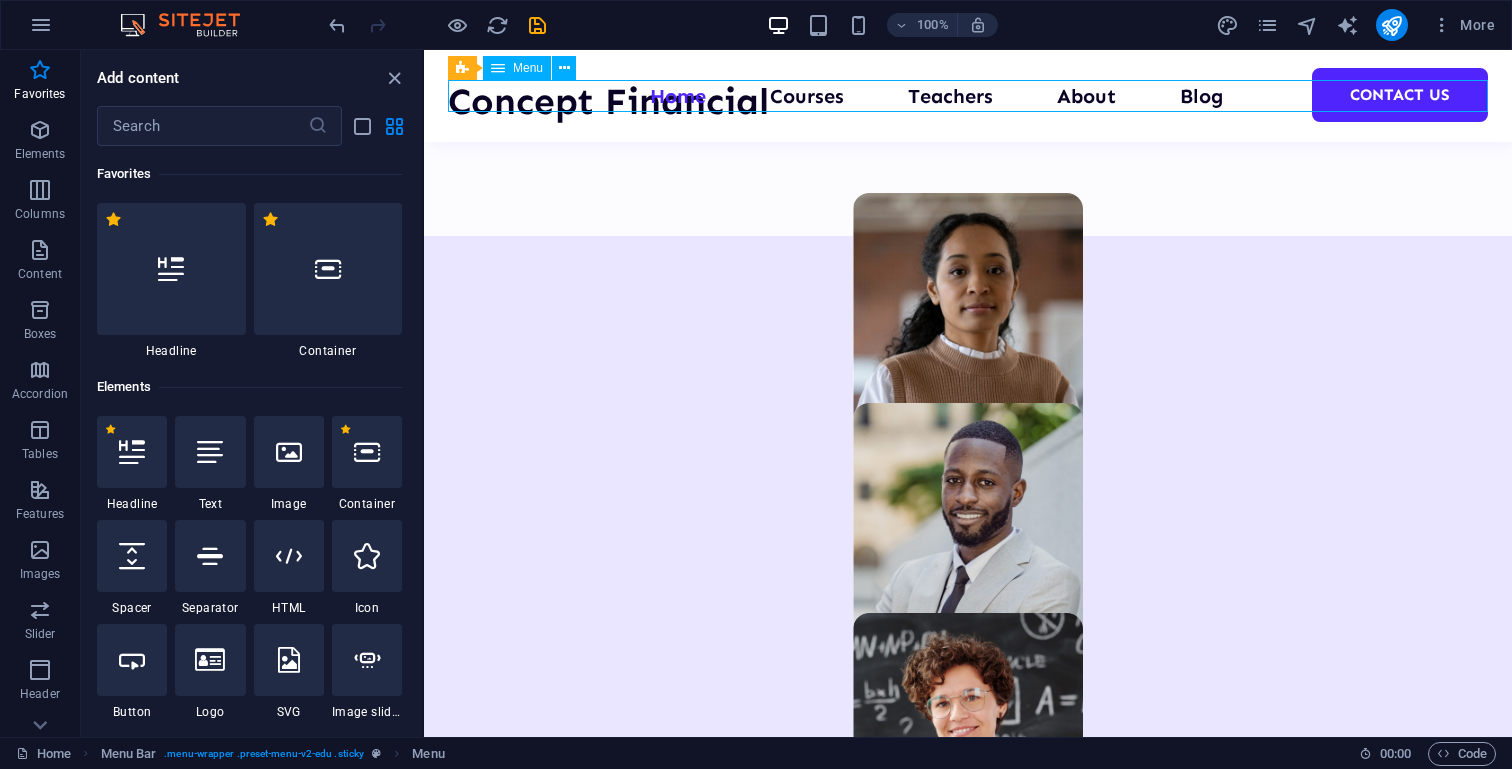 click on "Home Courses Teachers About Blog Contact Us" at bounding box center (968, 96) 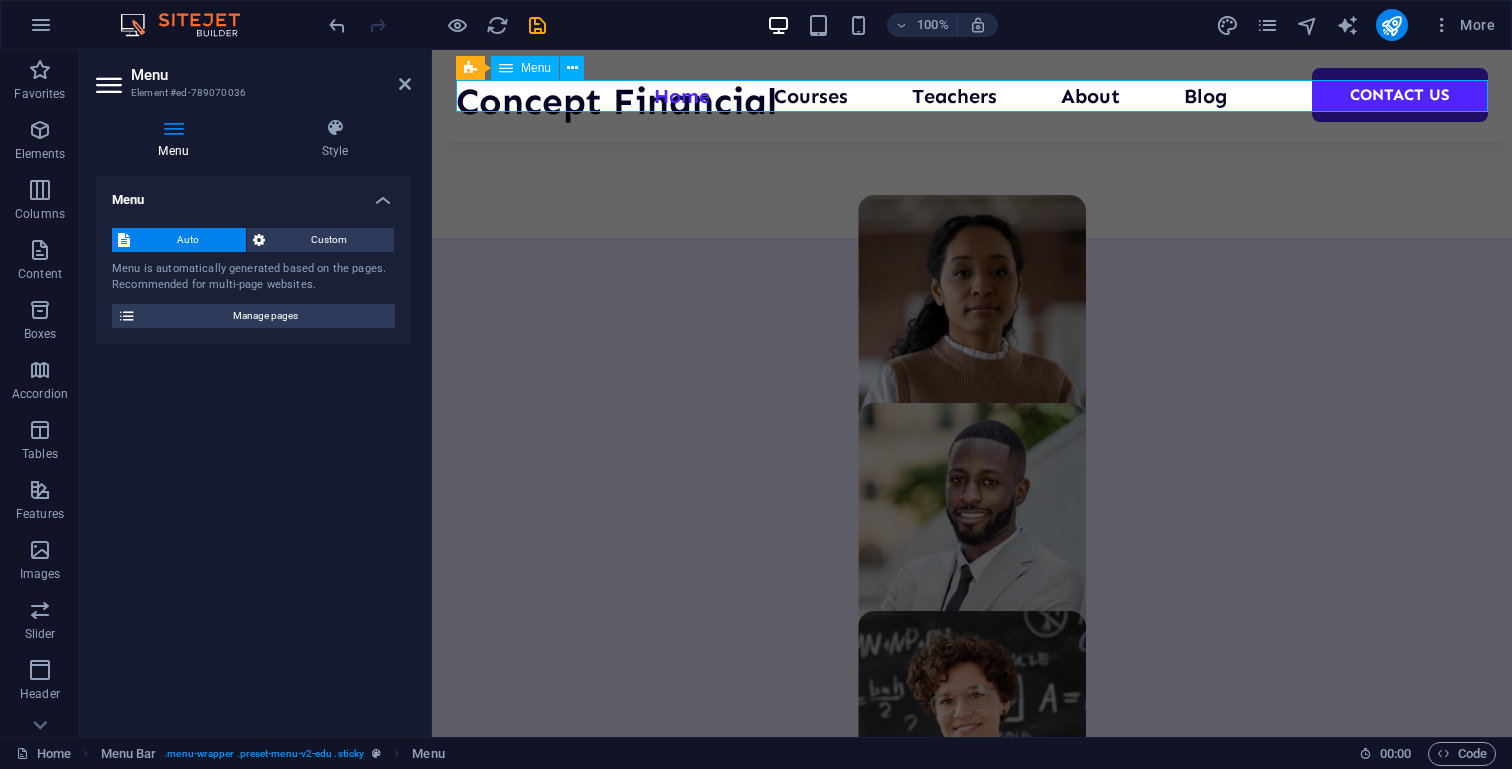 click on "Home Courses Teachers About Blog Contact Us" at bounding box center [972, 96] 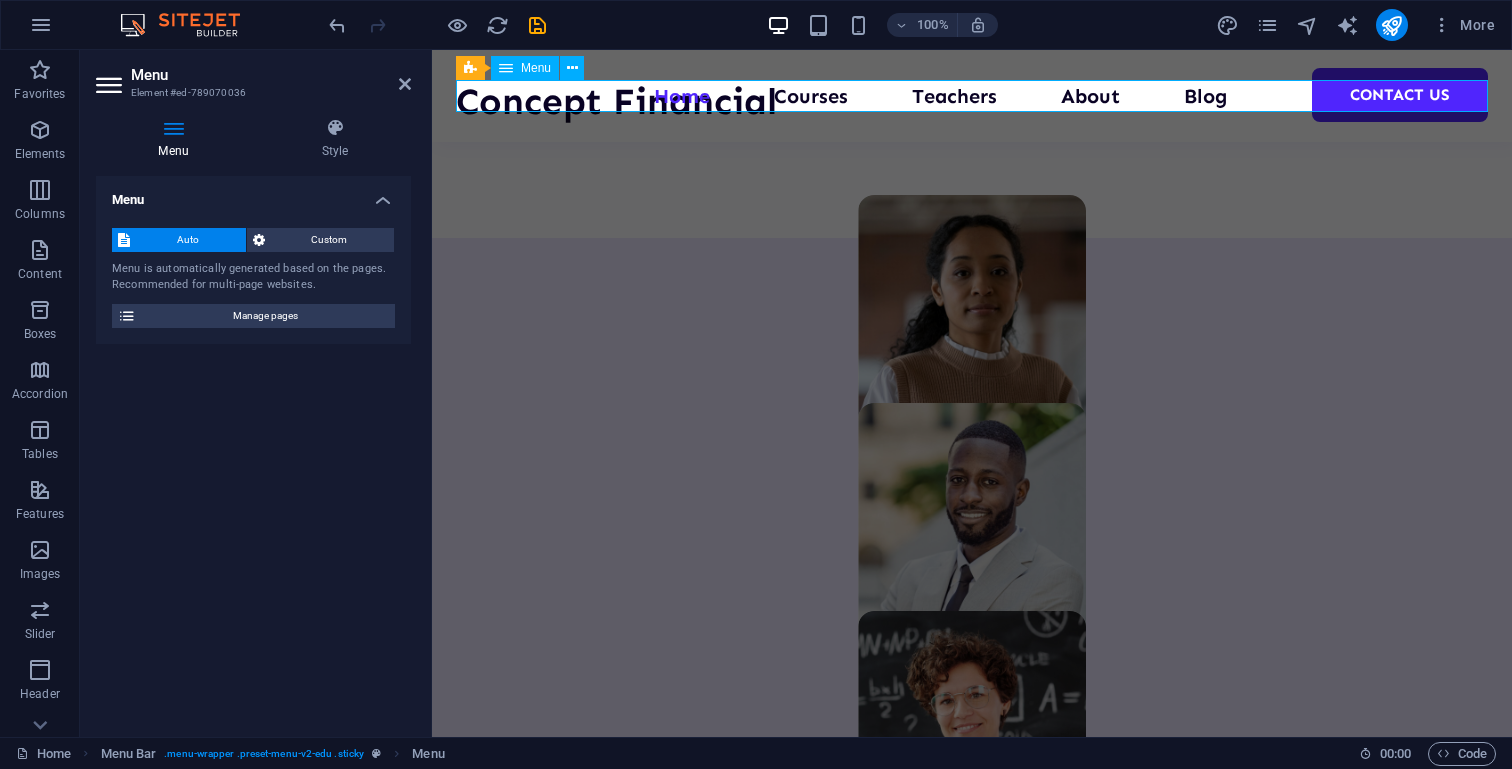 click on "Home Courses Teachers About Blog Contact Us" at bounding box center (972, 96) 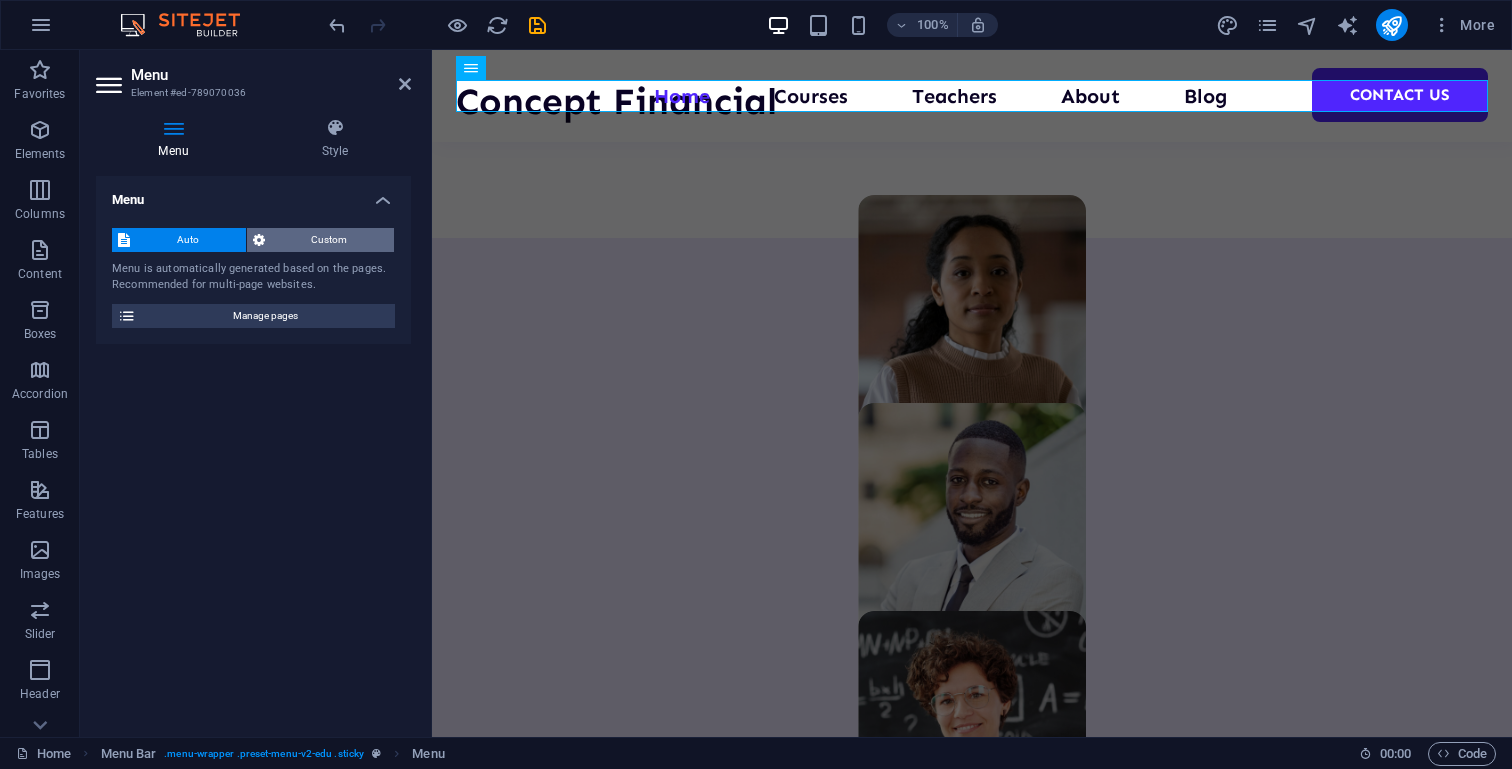 click on "Custom" at bounding box center (330, 240) 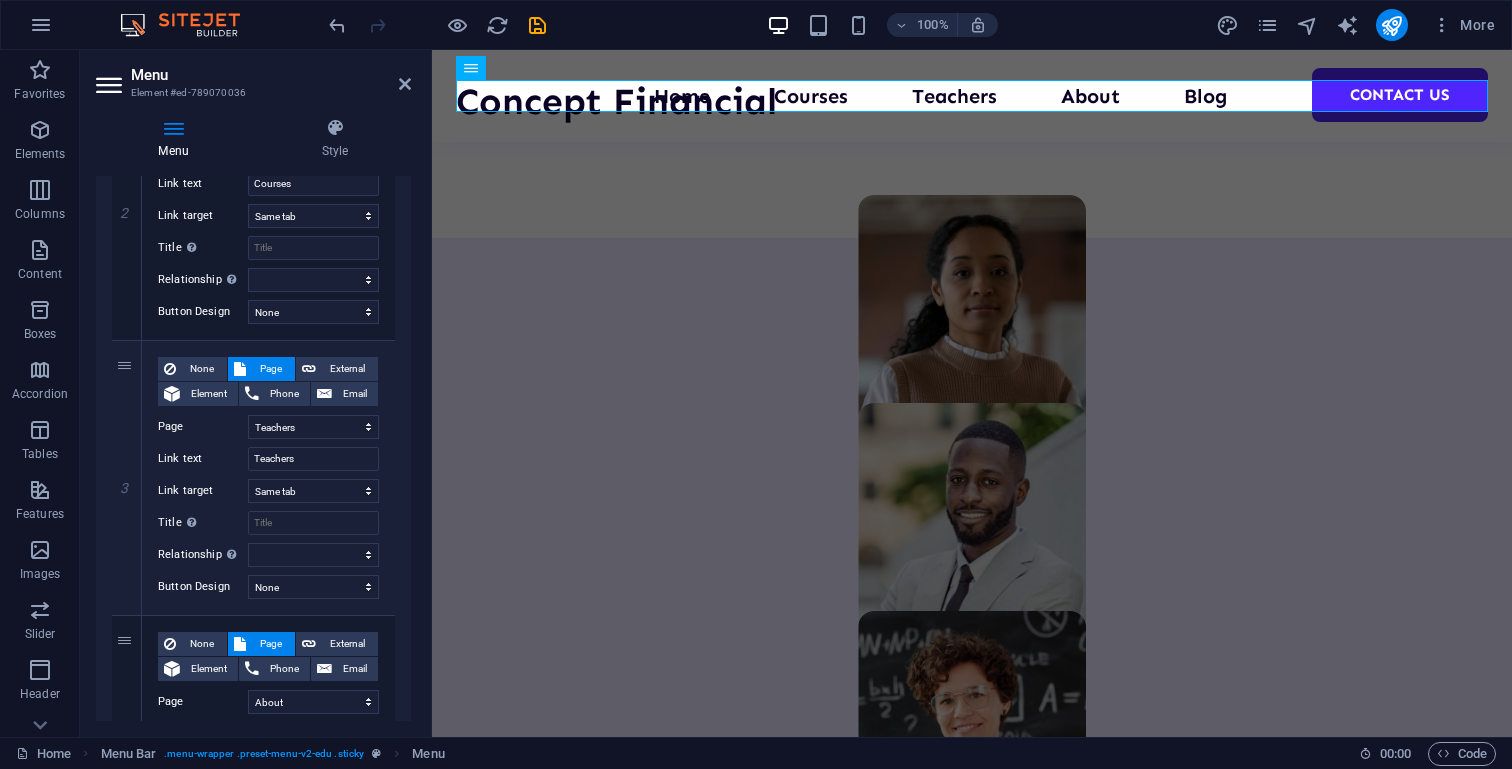 scroll, scrollTop: 581, scrollLeft: 0, axis: vertical 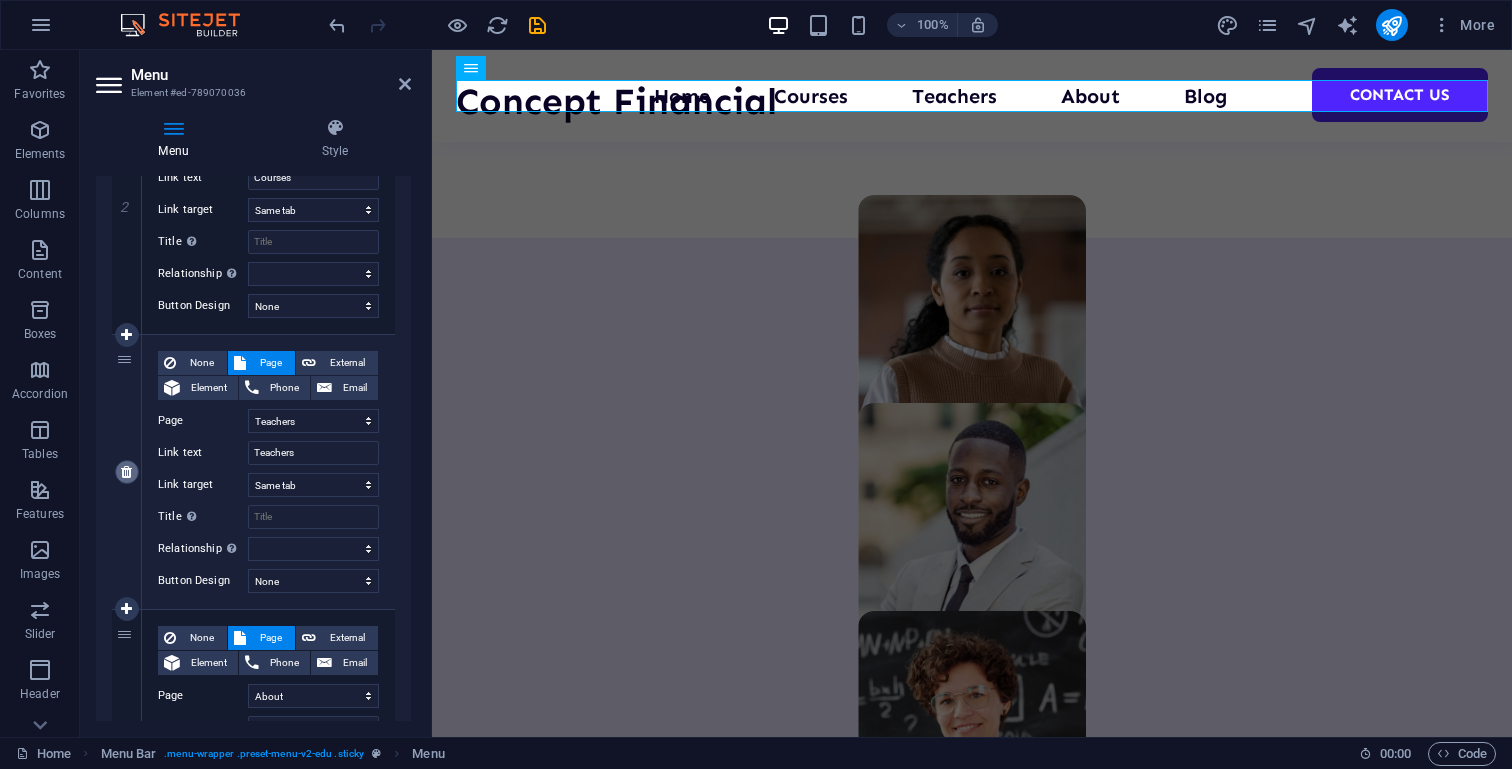 click at bounding box center [126, 472] 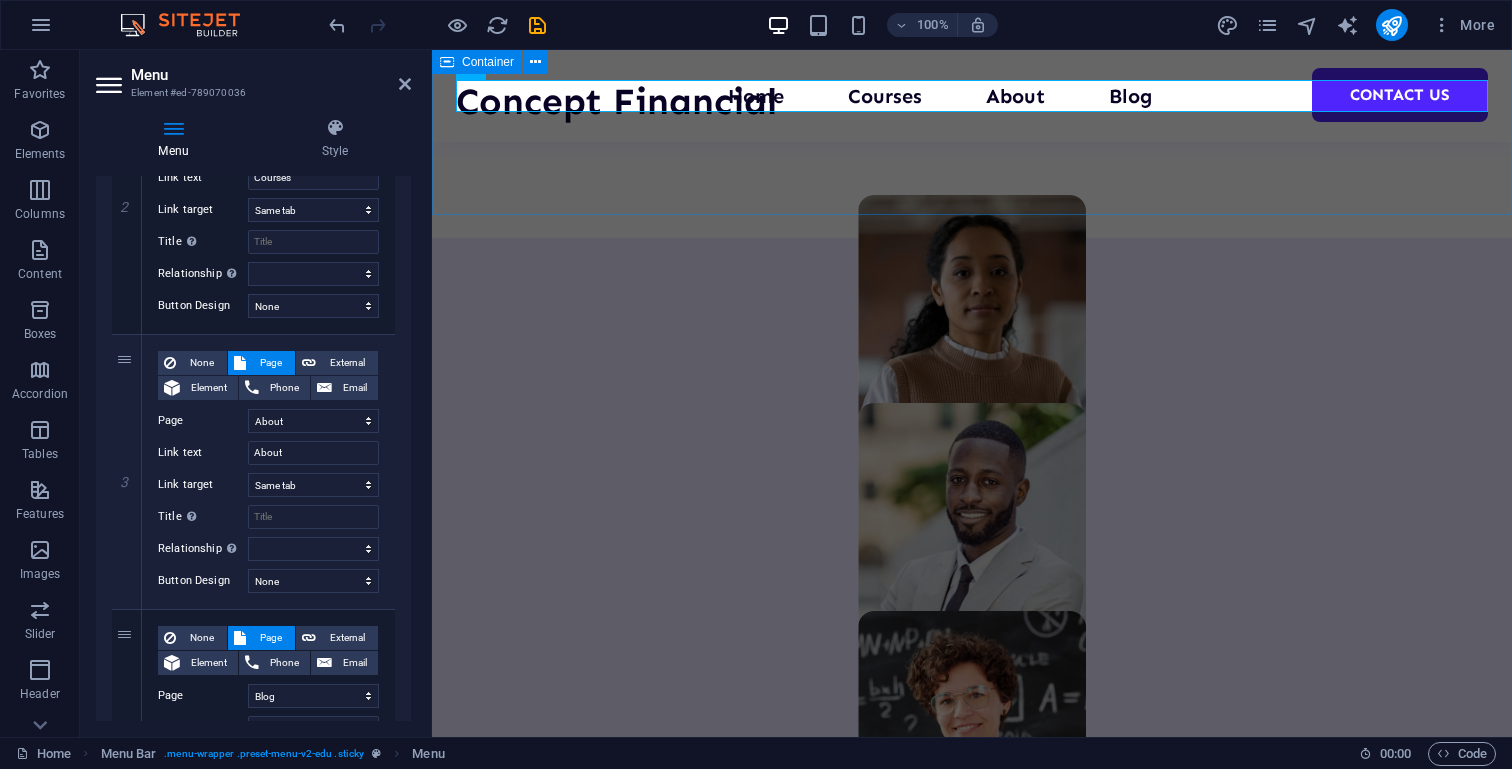 click on "1000 Students 100 Courses 200 Reviews 20 TEACHERS" at bounding box center [972, 1073] 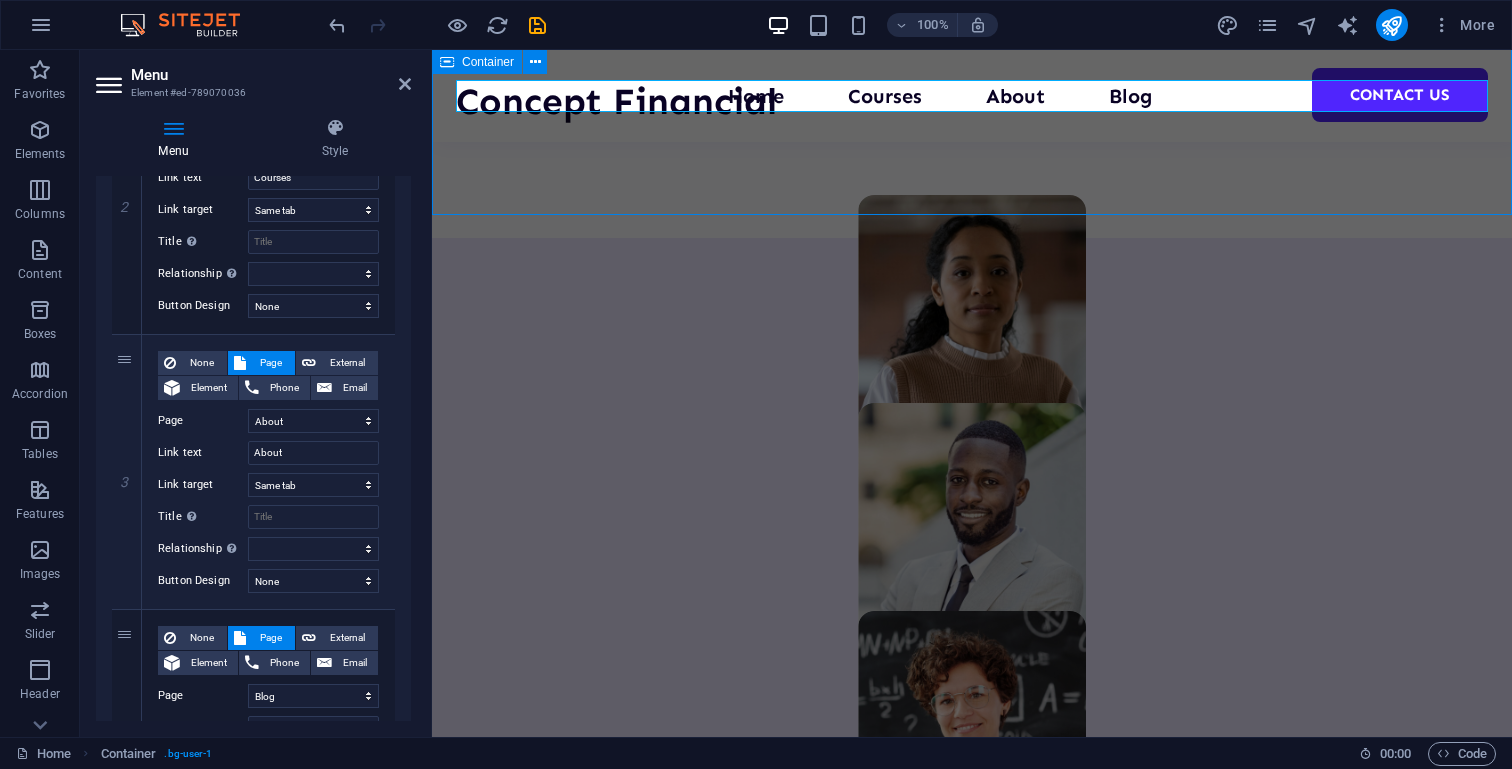 scroll, scrollTop: 1170, scrollLeft: 0, axis: vertical 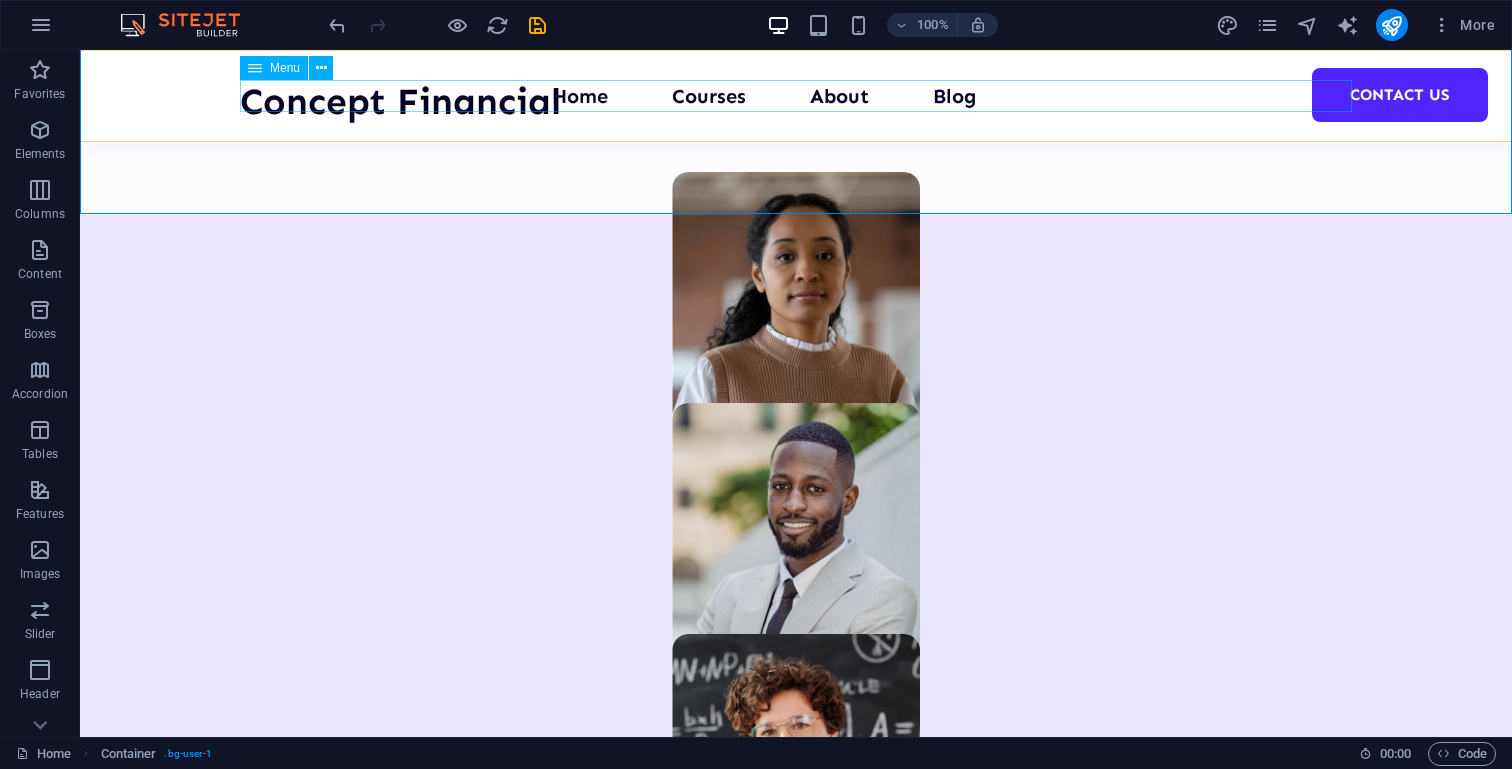 click on "Home Courses About Blog Contact Us" at bounding box center (796, 96) 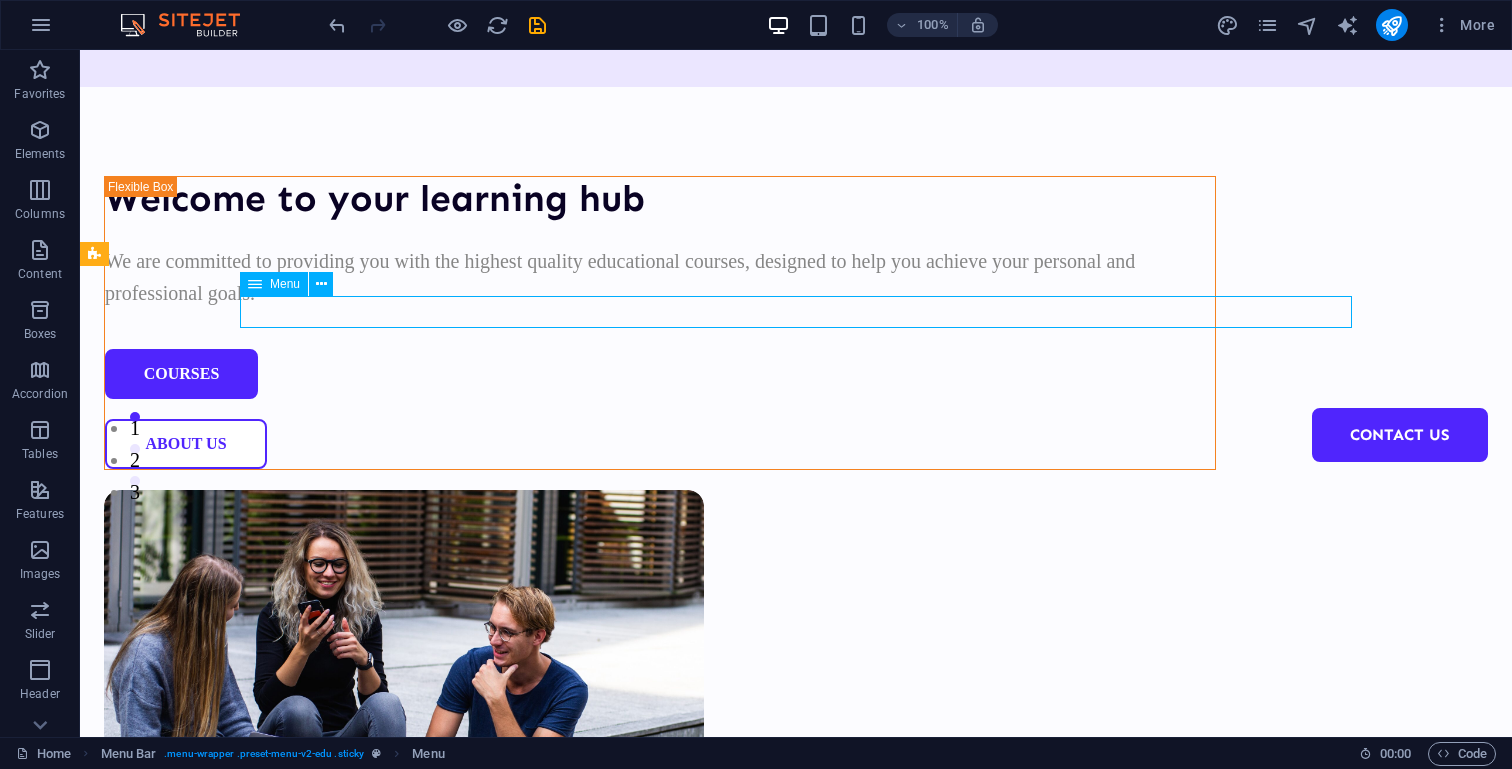 scroll, scrollTop: 0, scrollLeft: 0, axis: both 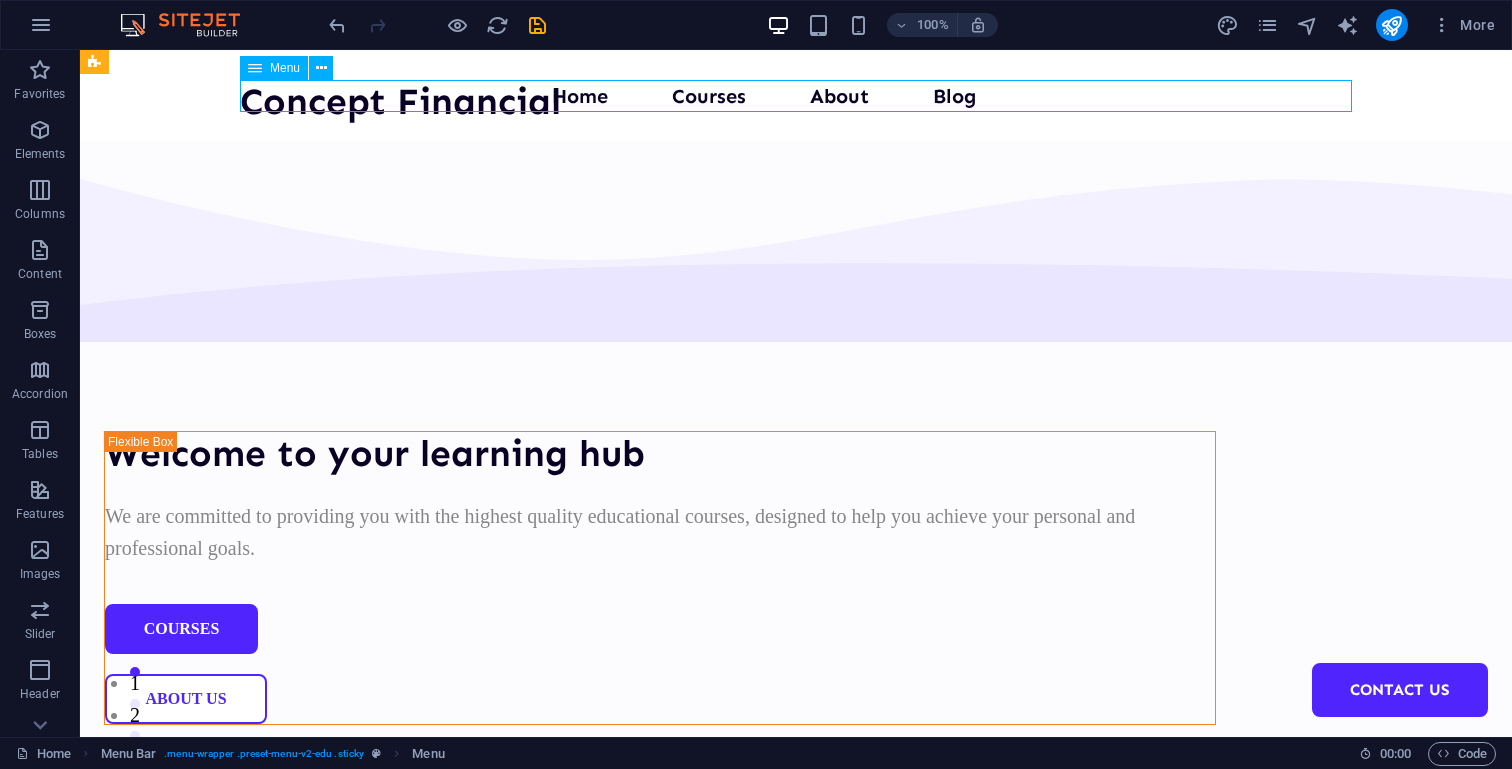 drag, startPoint x: 728, startPoint y: 96, endPoint x: 858, endPoint y: 91, distance: 130.09612 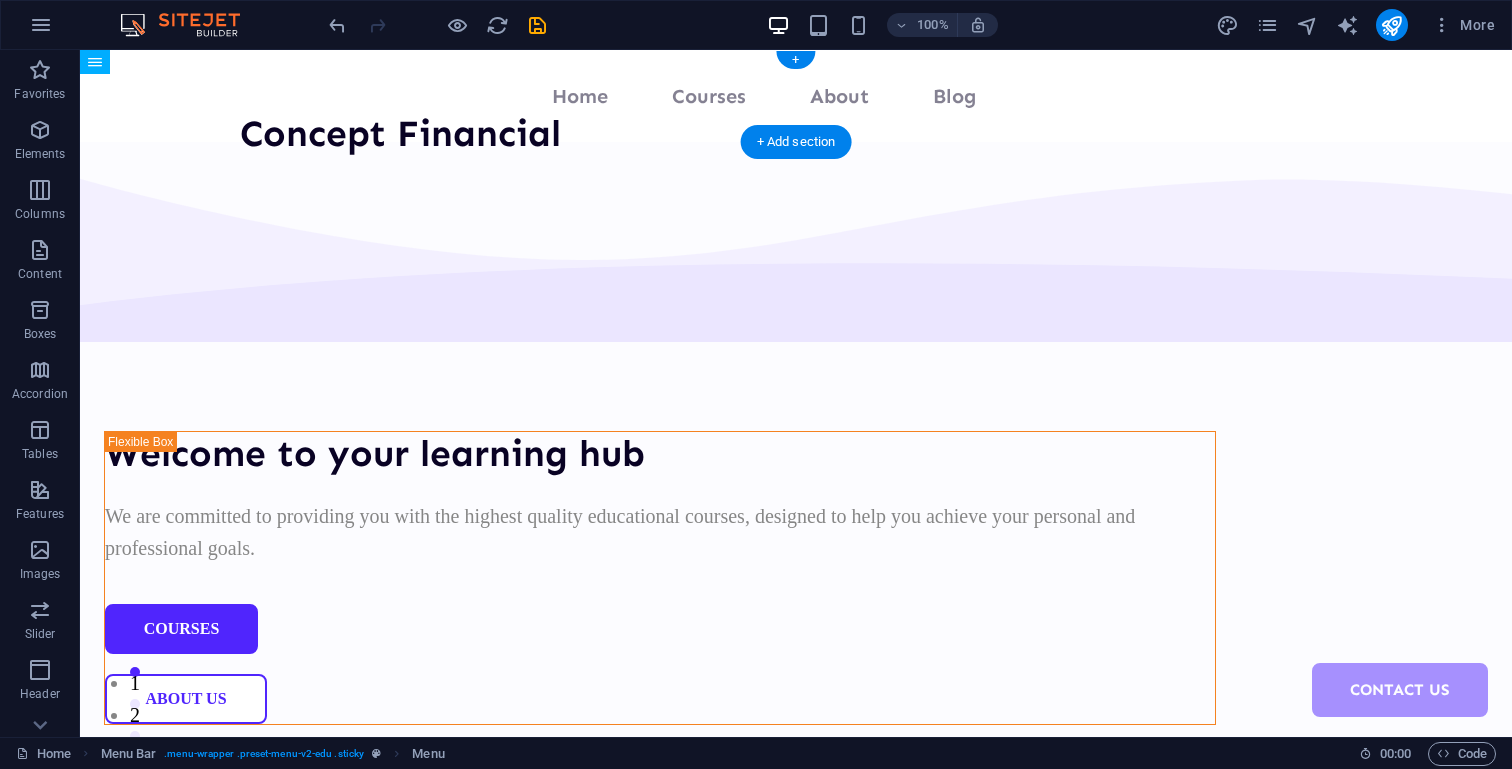 drag, startPoint x: 351, startPoint y: 117, endPoint x: 683, endPoint y: 93, distance: 332.86633 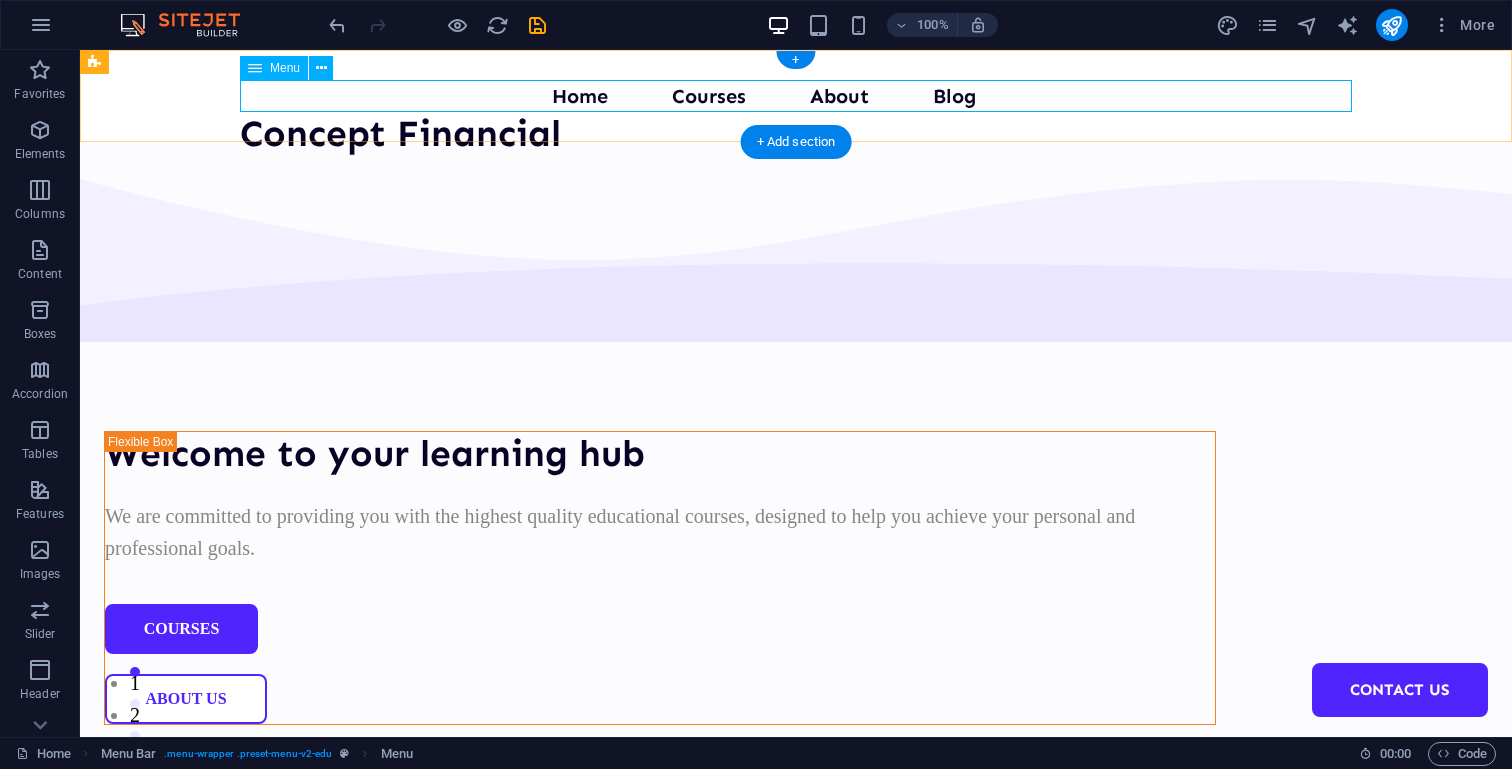 click on "Home Courses About Blog Contact Us" at bounding box center (796, 96) 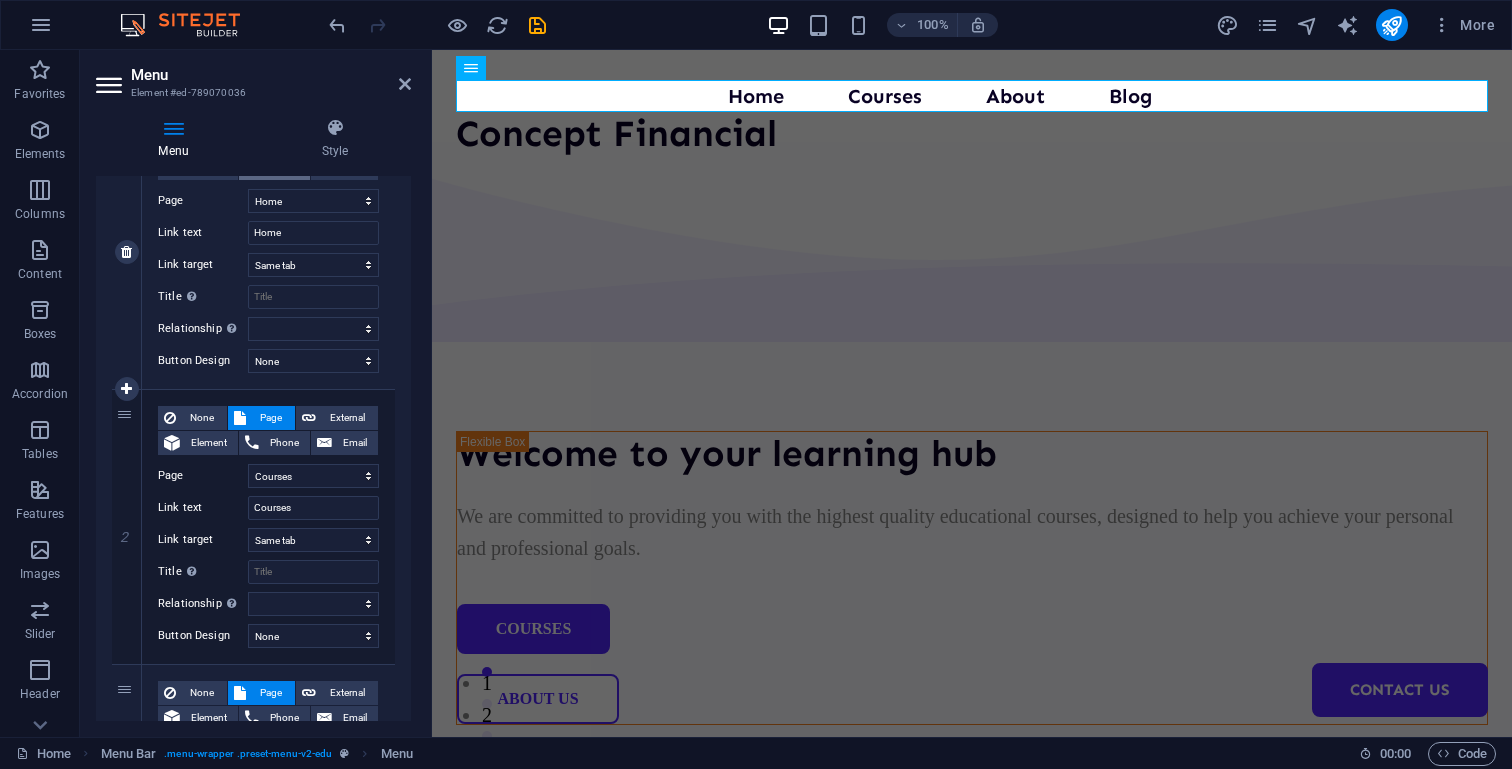 scroll, scrollTop: 269, scrollLeft: 0, axis: vertical 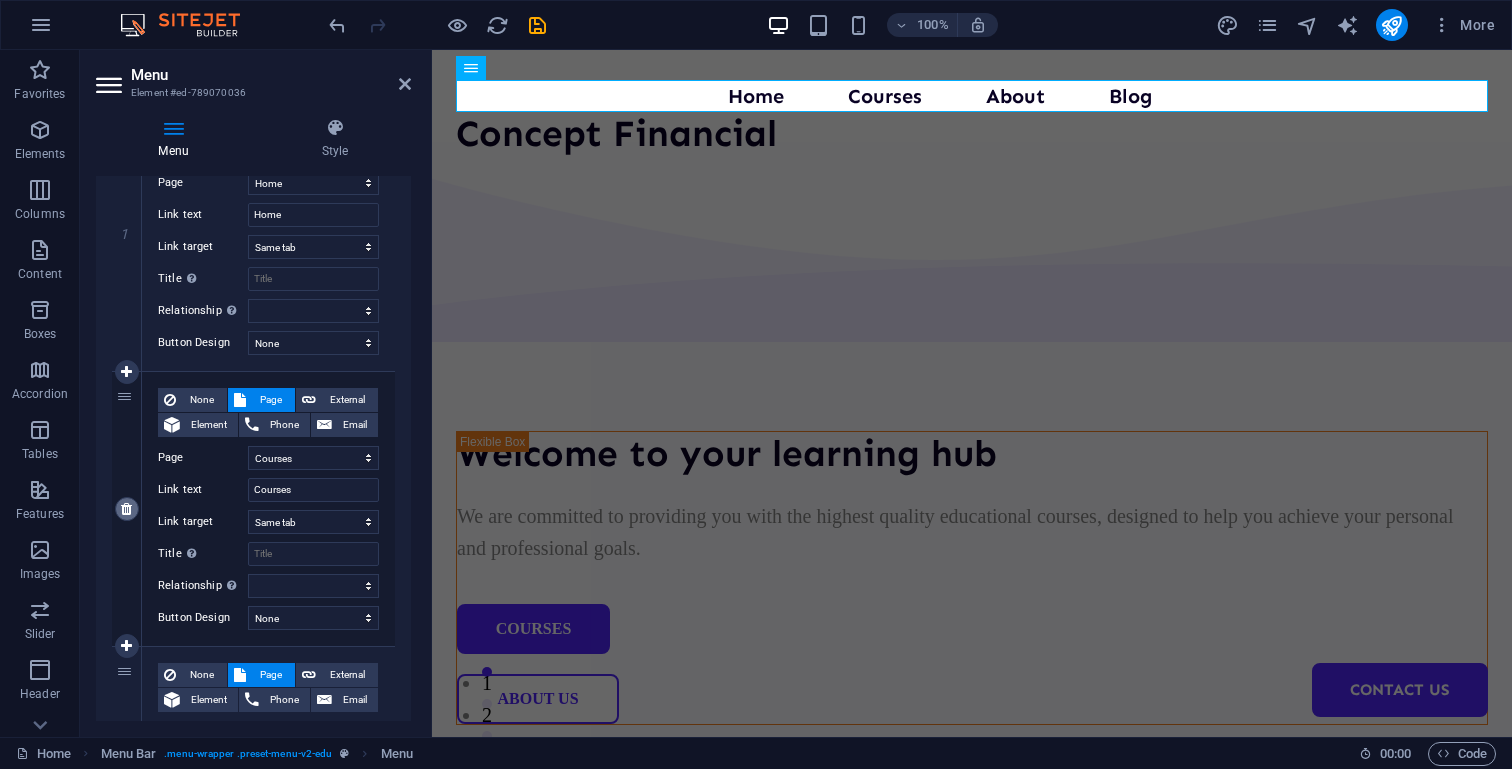 click at bounding box center (126, 509) 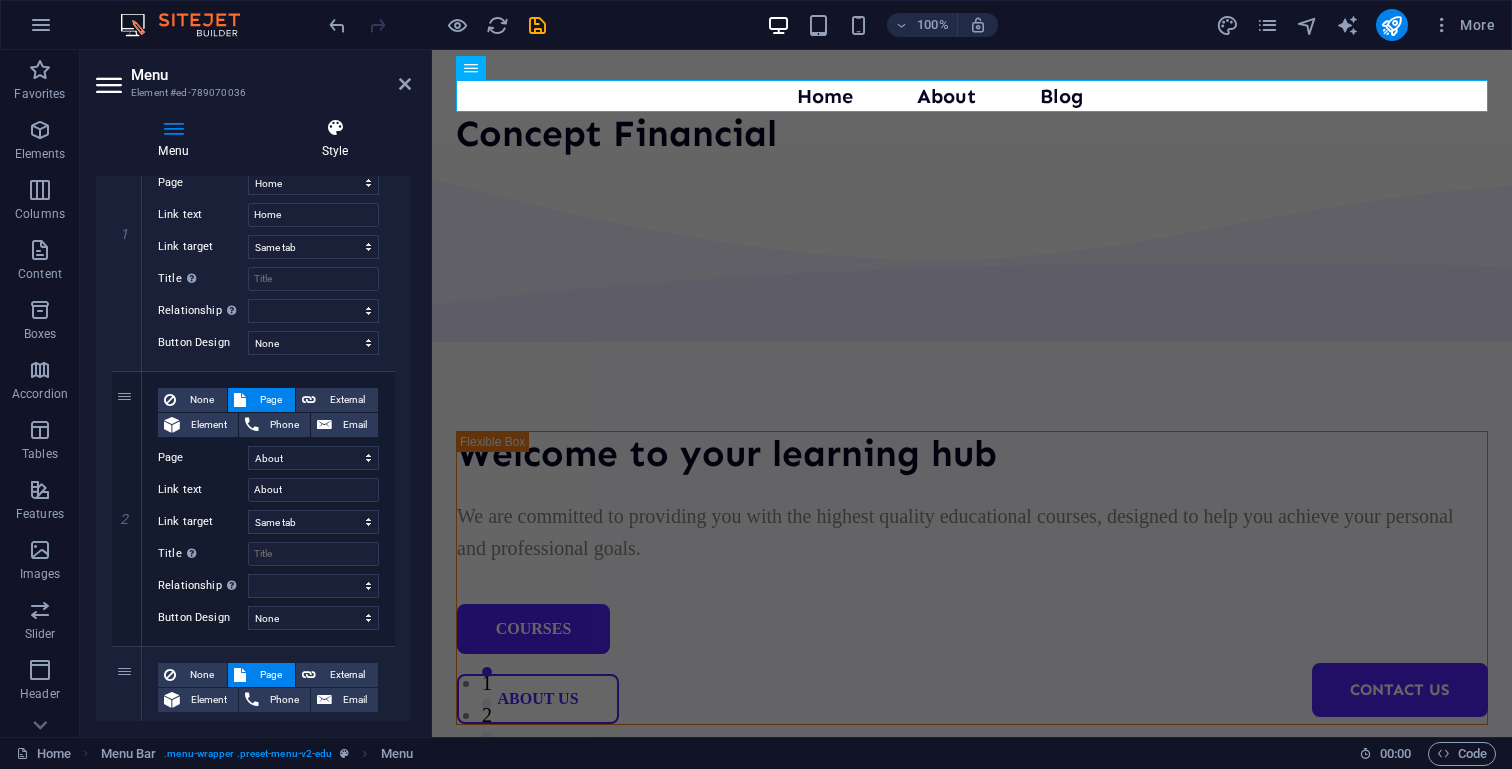 click at bounding box center [335, 128] 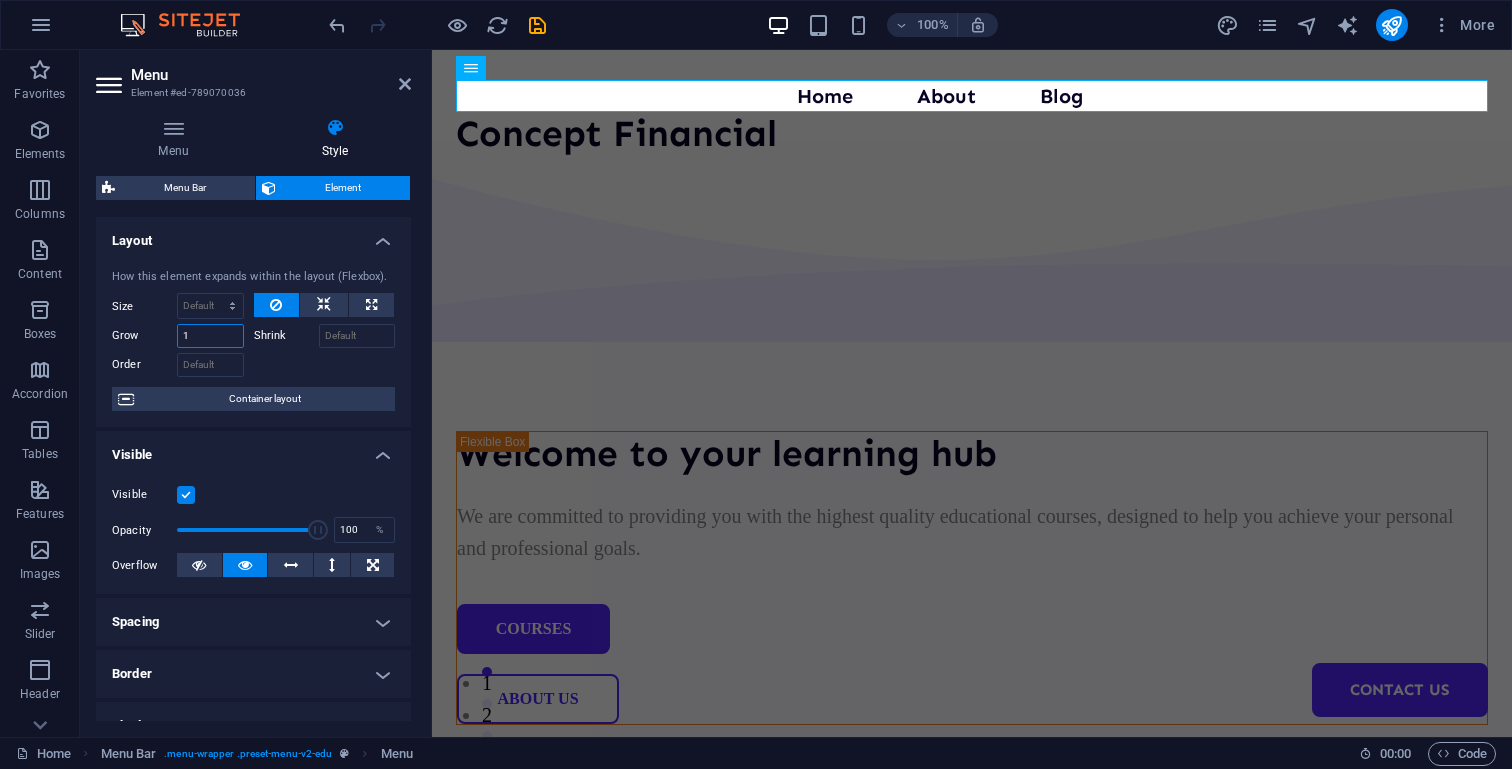 click on "1" at bounding box center (210, 336) 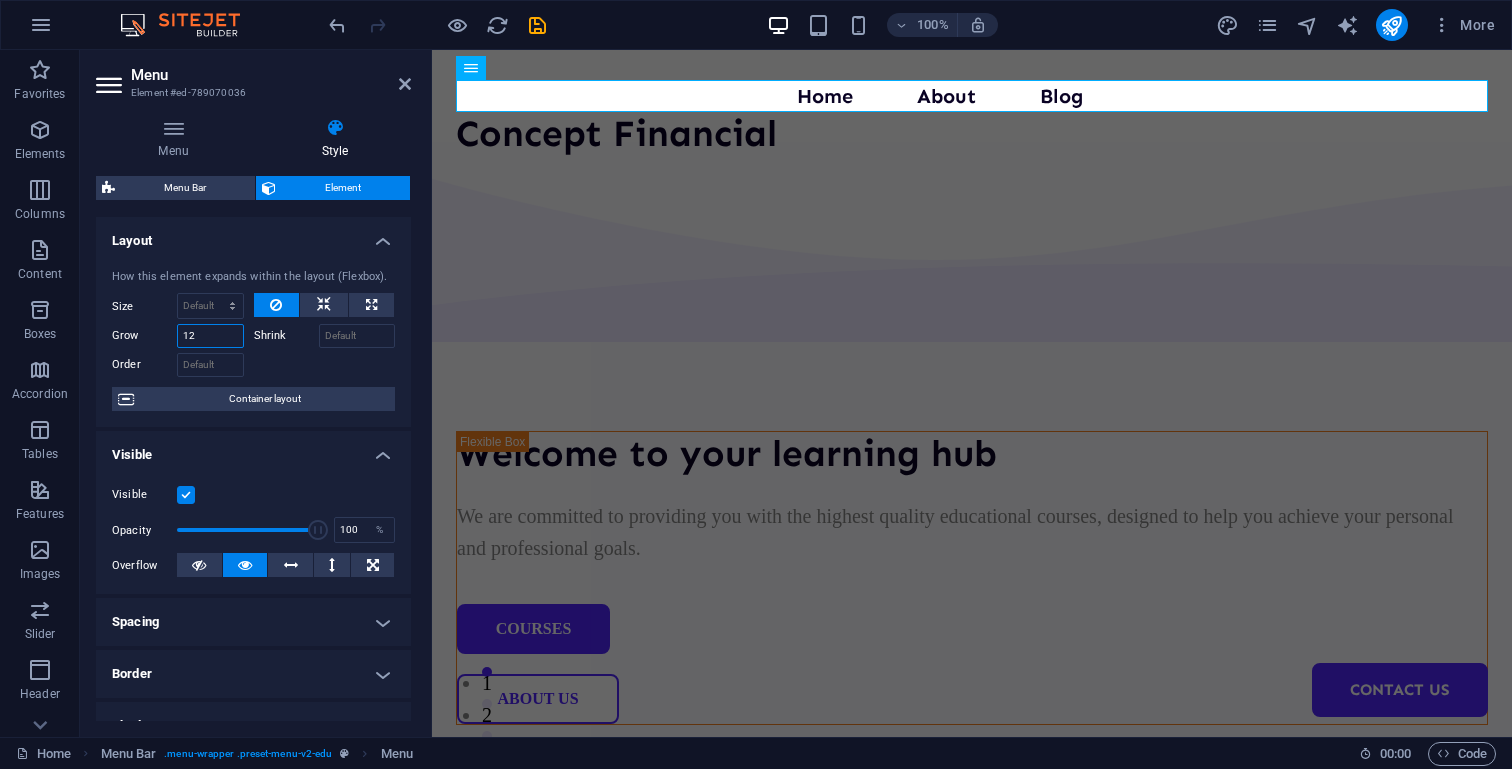 type on "1" 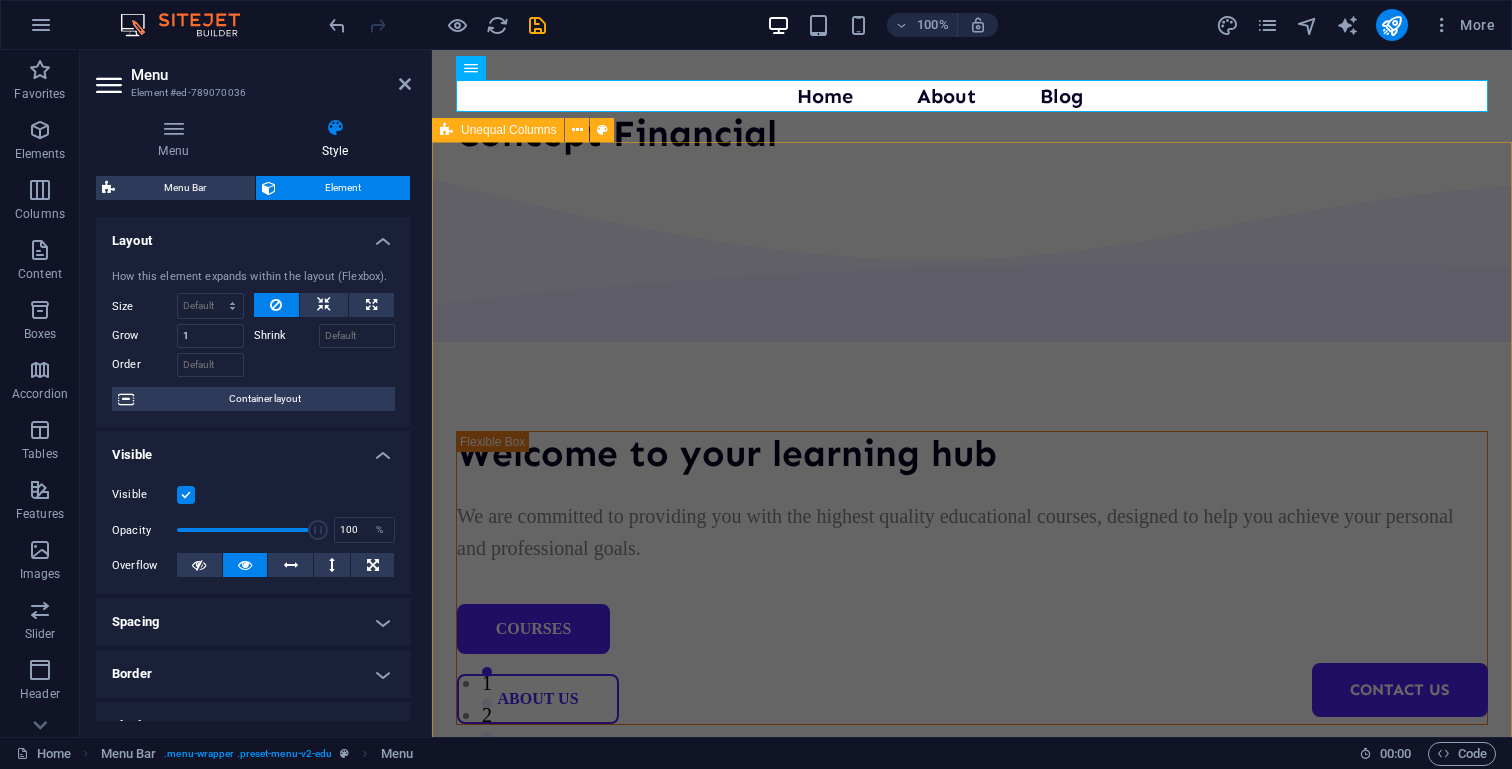 click on "Welcome to your learning hub We are committed to providing you with the highest quality educational courses, designed to help you achieve your personal and professional goals. Courses About Us" at bounding box center [972, 763] 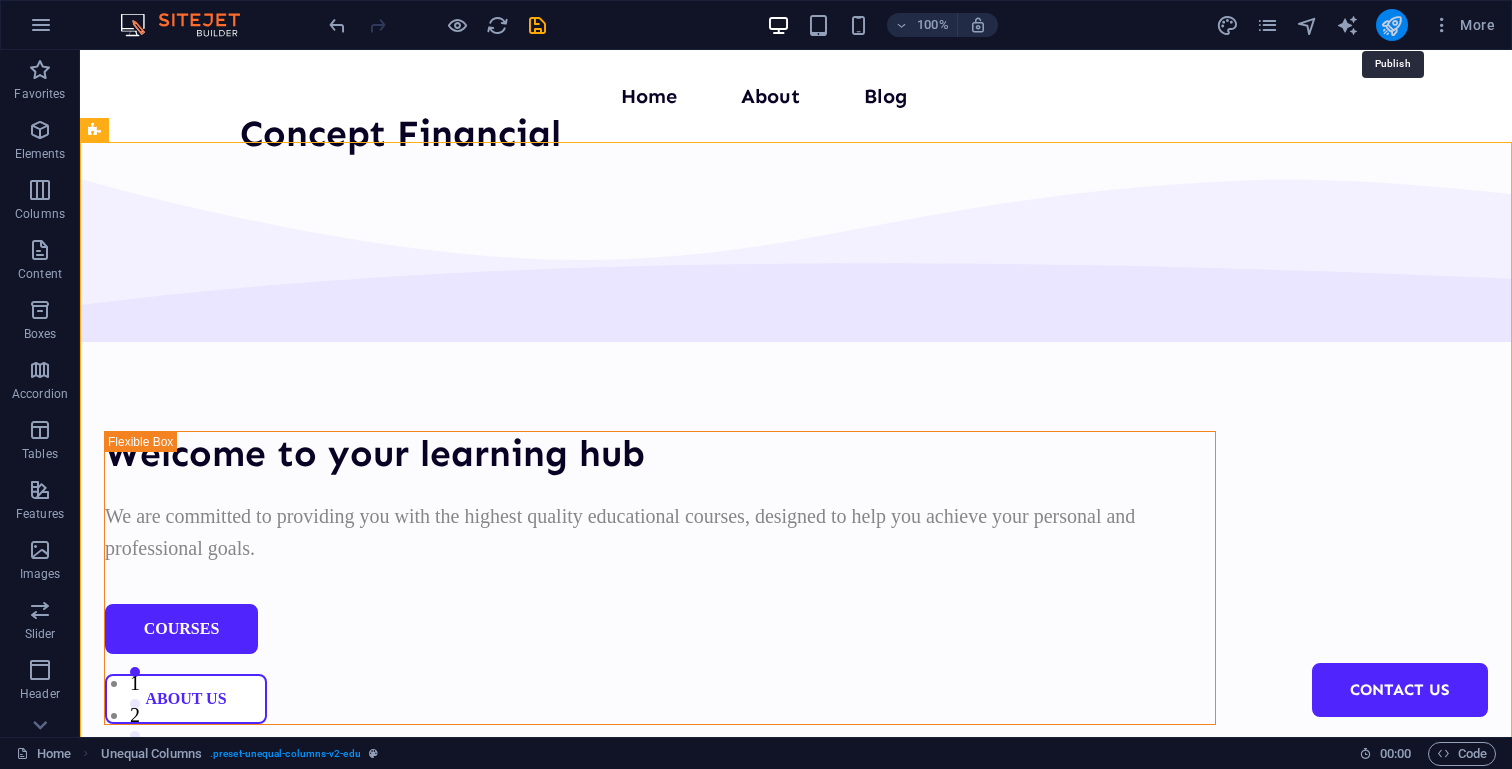 click at bounding box center (1391, 25) 